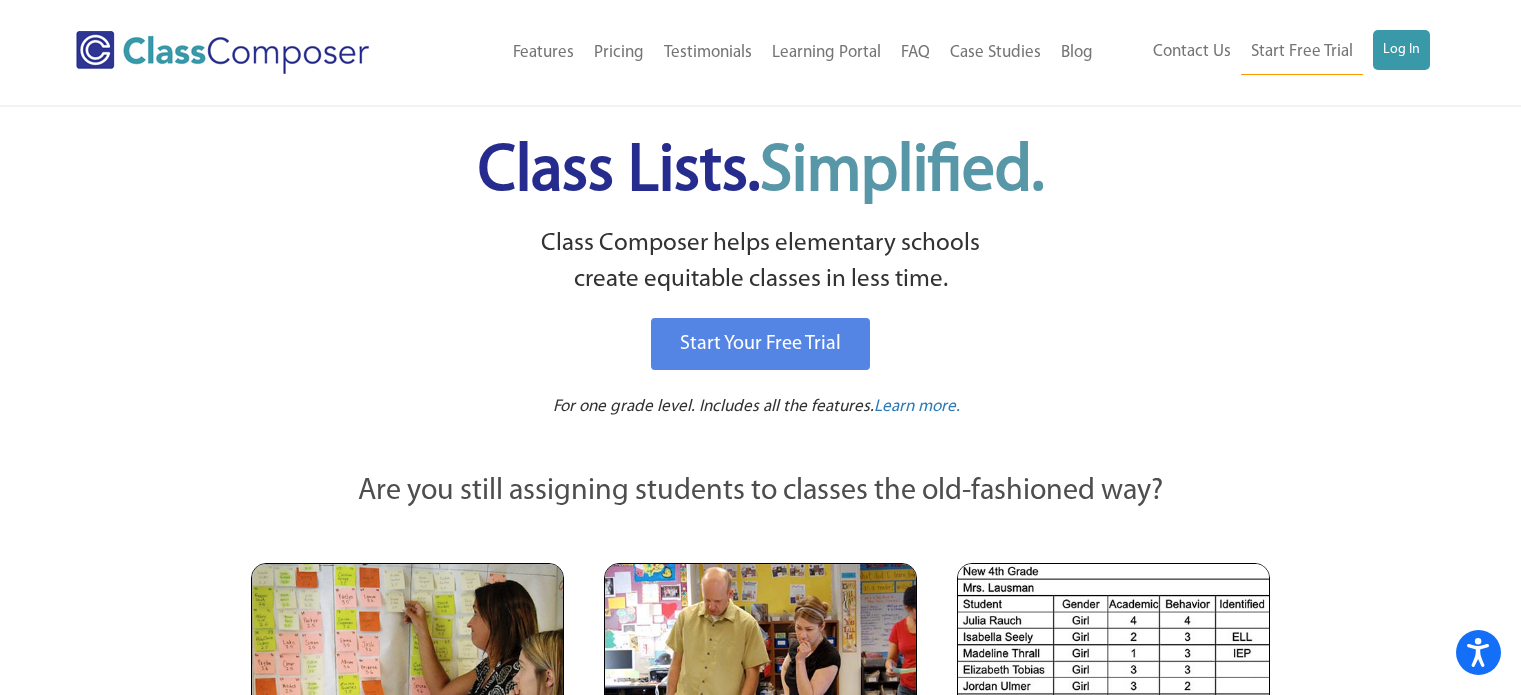 scroll, scrollTop: 0, scrollLeft: 0, axis: both 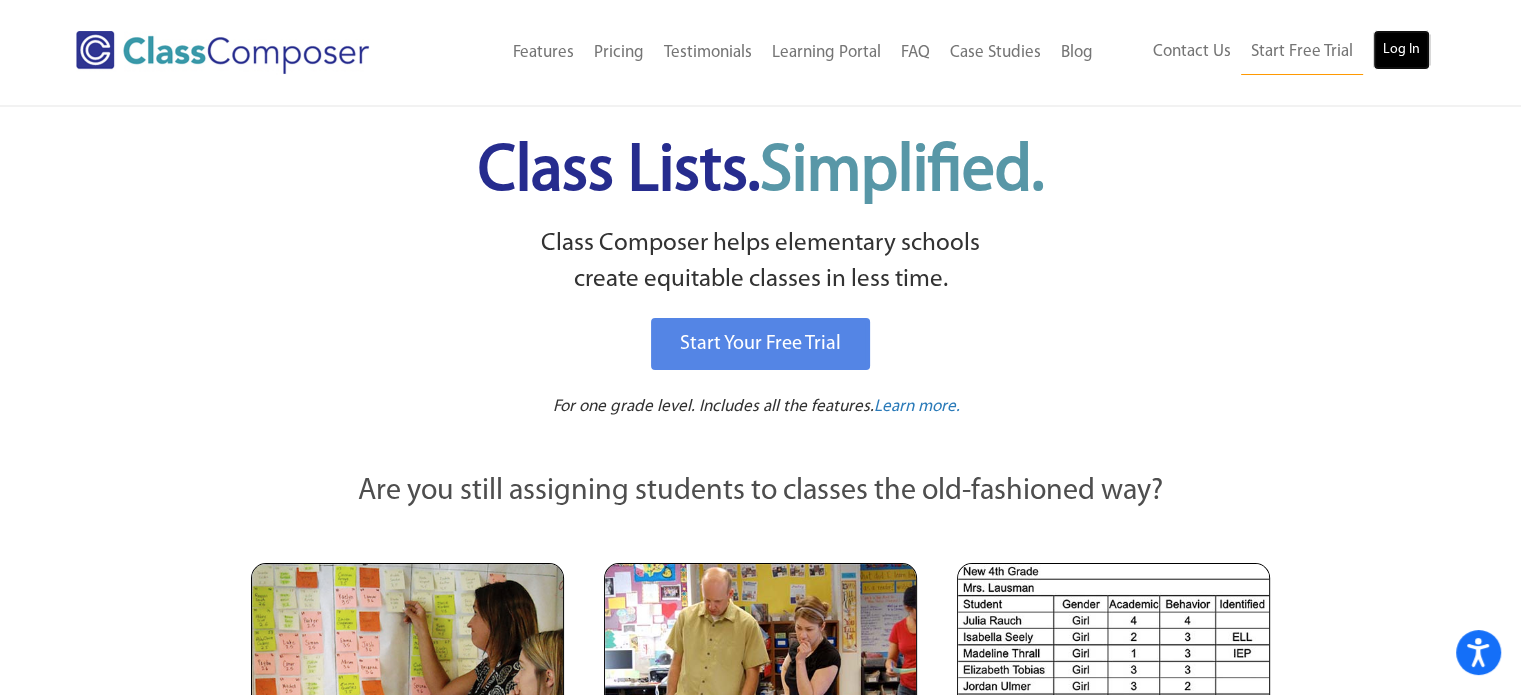 click on "Log In" at bounding box center [1401, 50] 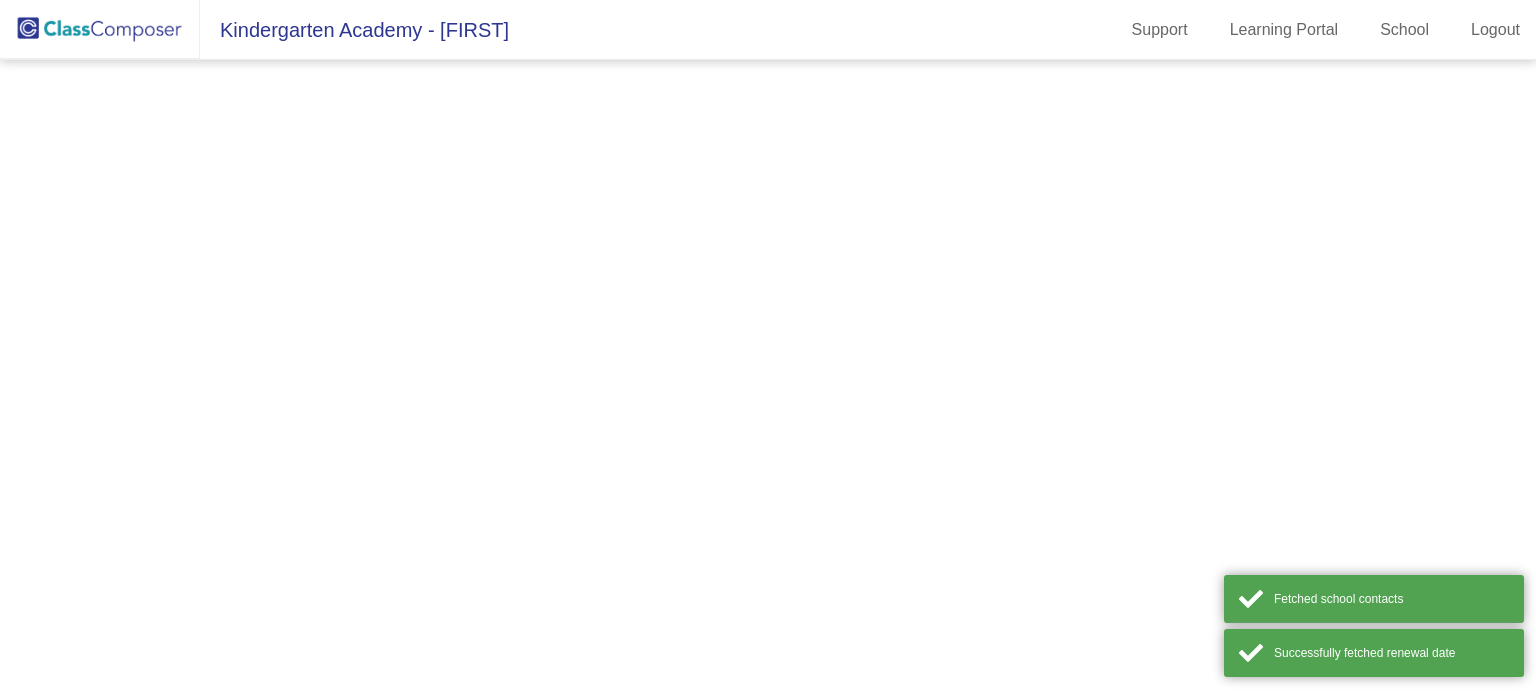 scroll, scrollTop: 0, scrollLeft: 0, axis: both 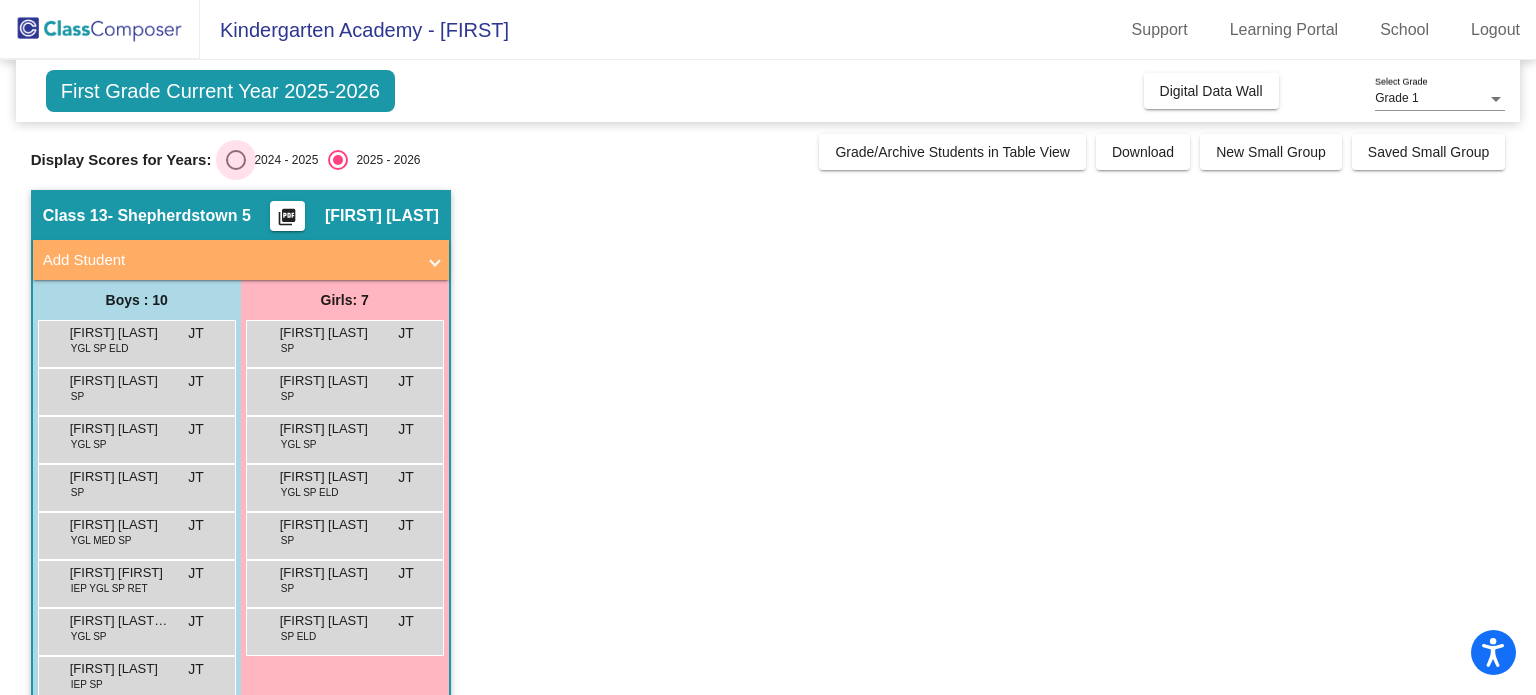 click at bounding box center [236, 160] 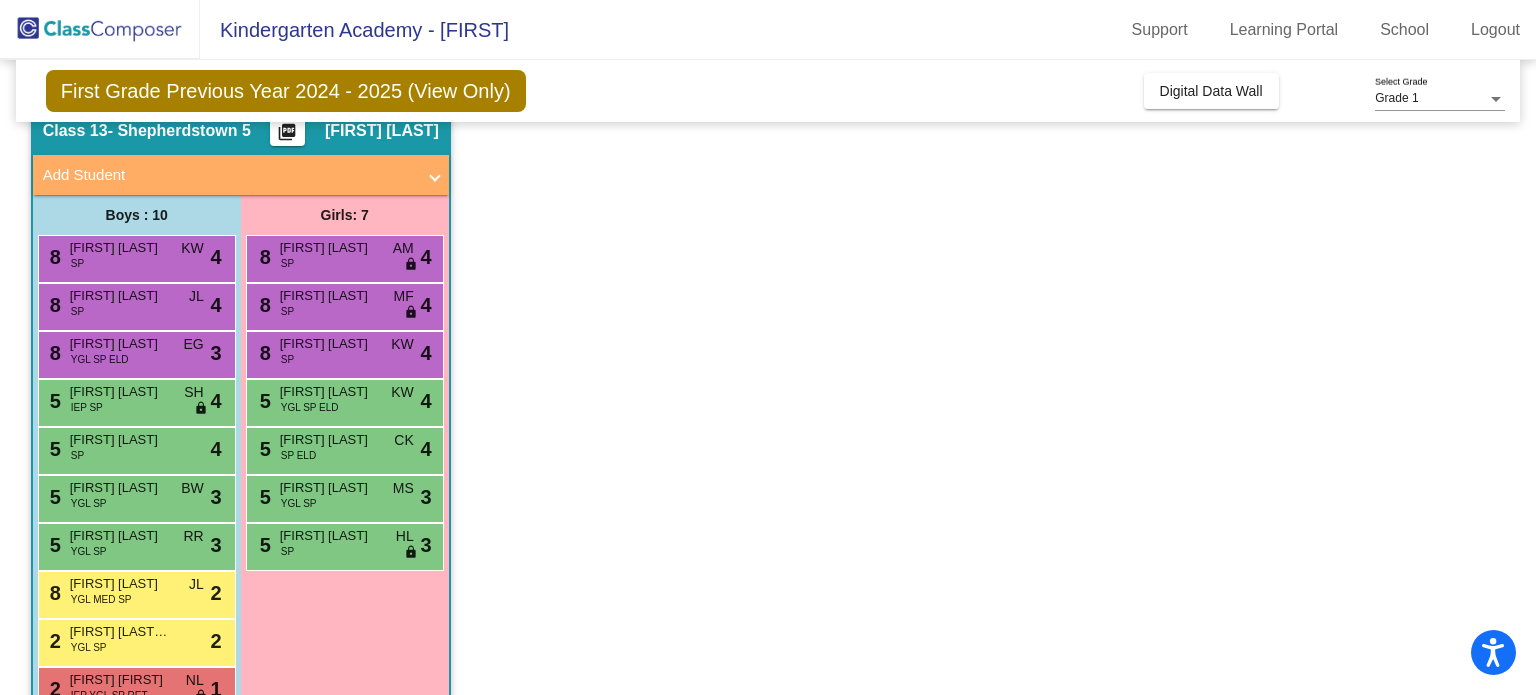 scroll, scrollTop: 136, scrollLeft: 0, axis: vertical 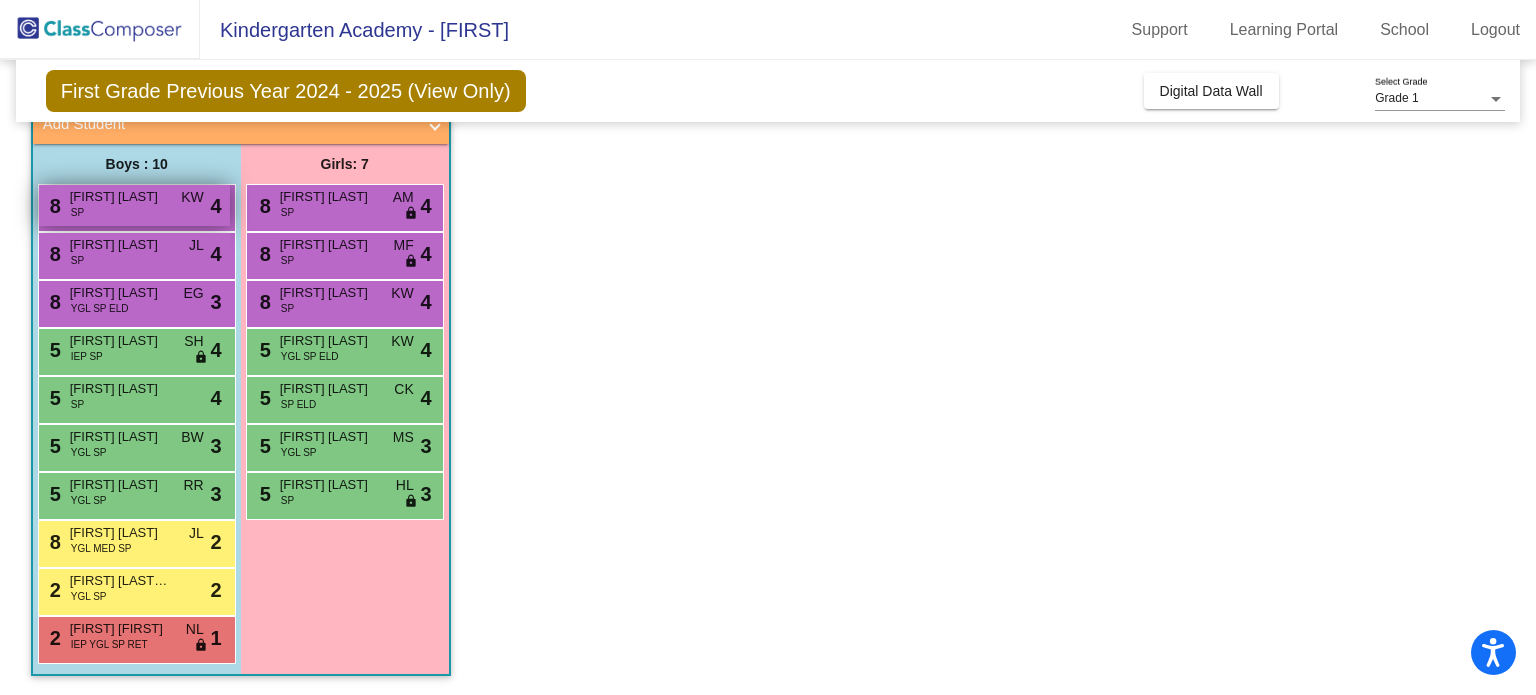 click on "[NUMBER] [FIRST] [LAST] SP KW lock do_not_disturb_alt 4" at bounding box center [134, 205] 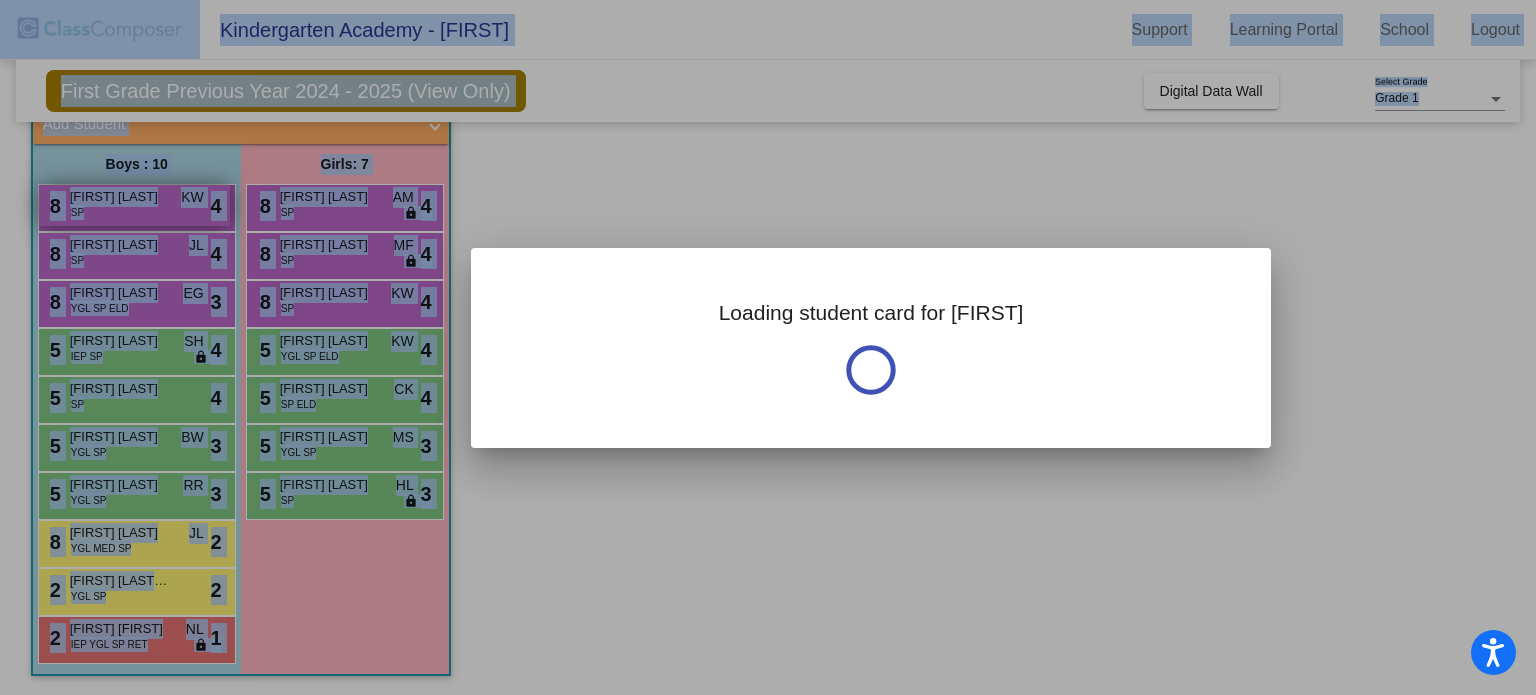 click at bounding box center (768, 347) 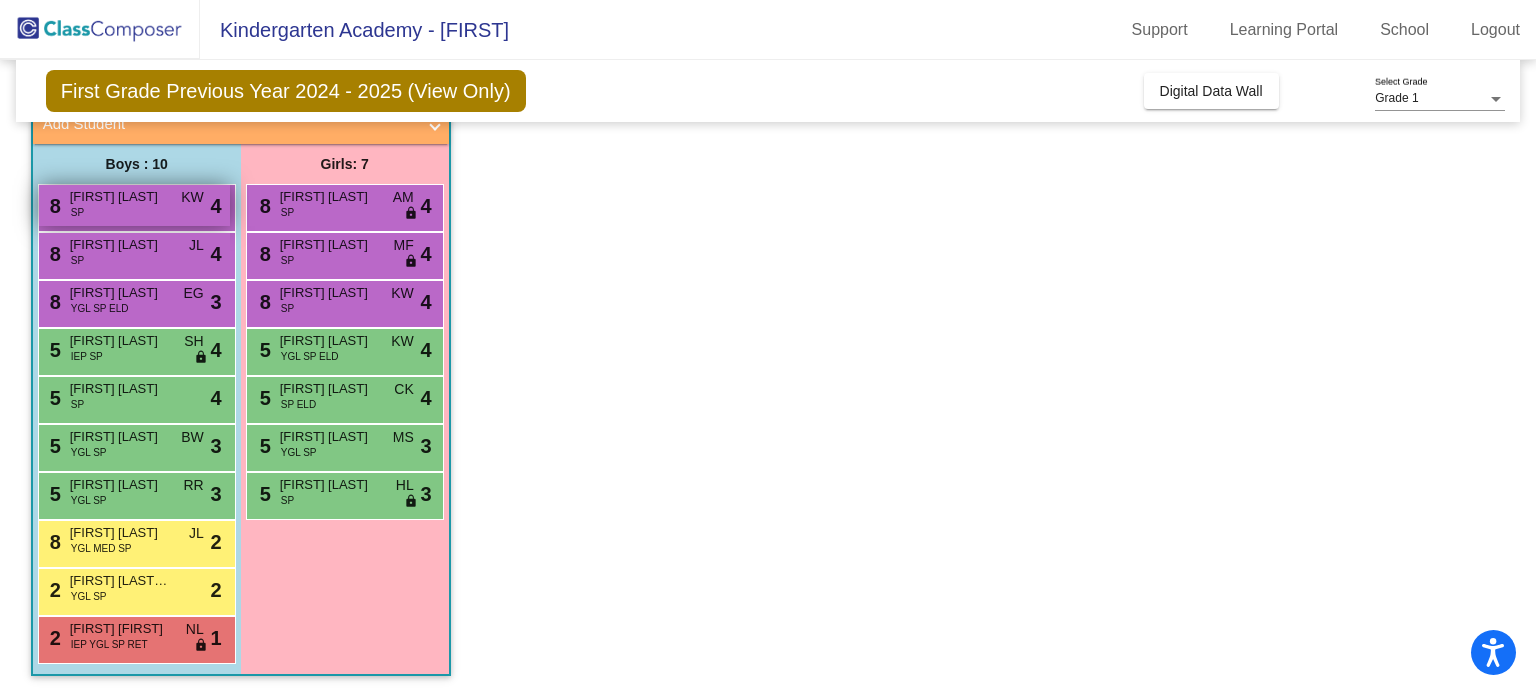 click on "[NUMBER] [FIRST] [LAST] SP KW lock do_not_disturb_alt 4" at bounding box center (134, 205) 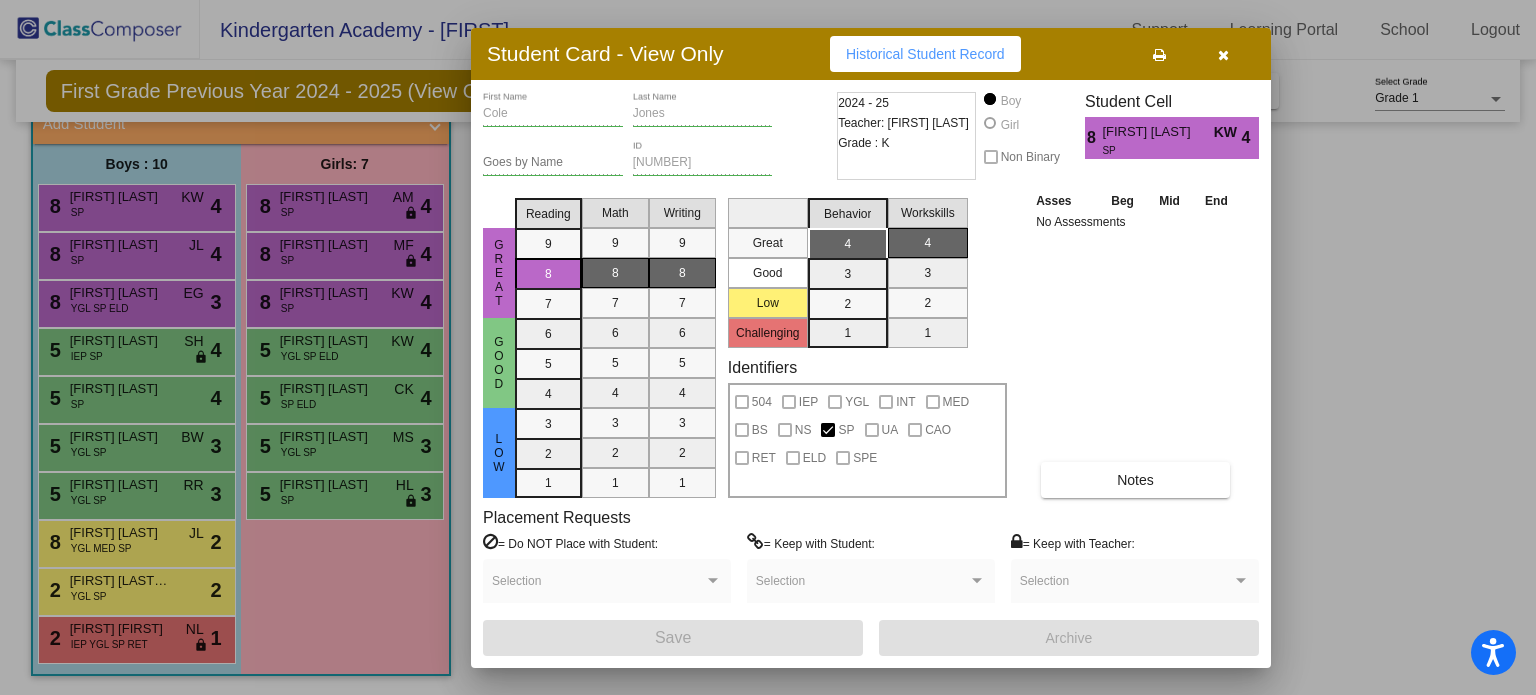 click at bounding box center [768, 347] 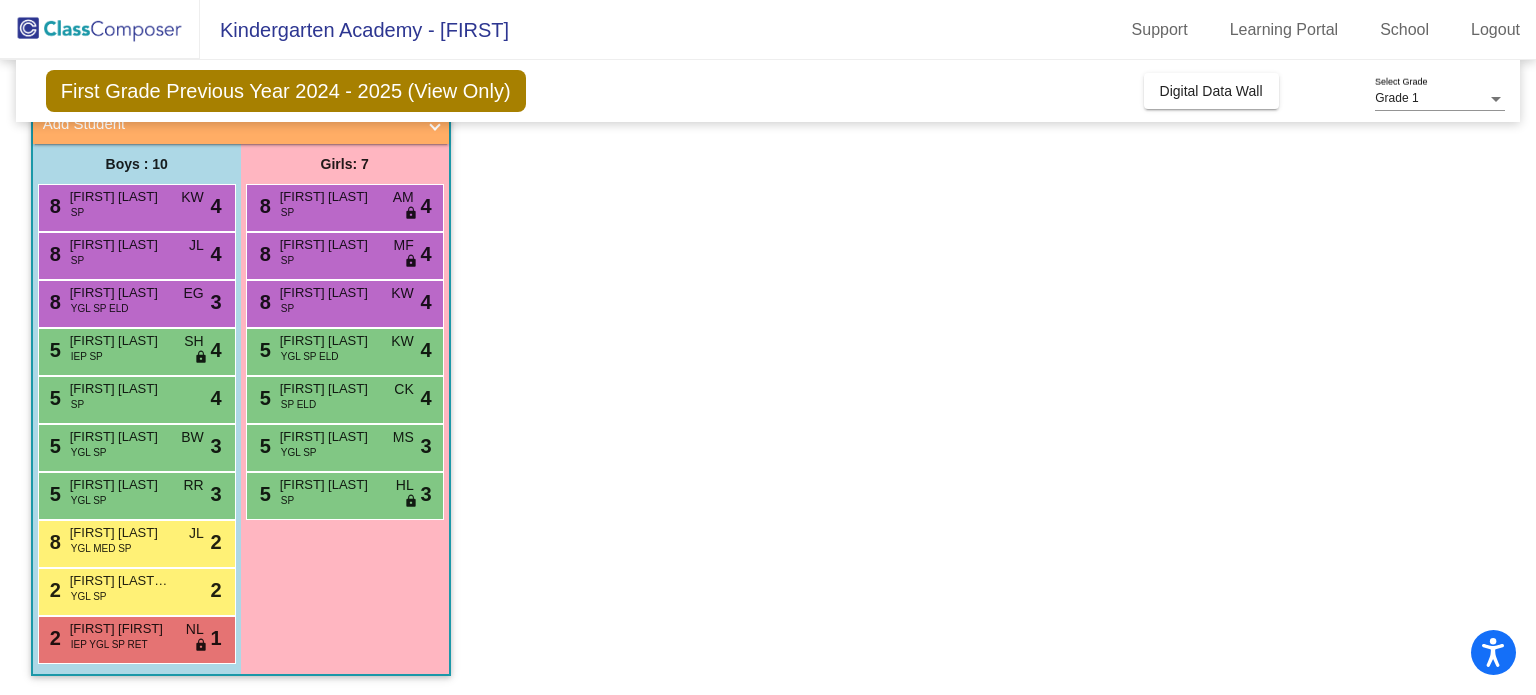 click on "[NUMBER] [FIRST] [LAST] IEP SP SH lock do_not_disturb_alt 4" at bounding box center [134, 349] 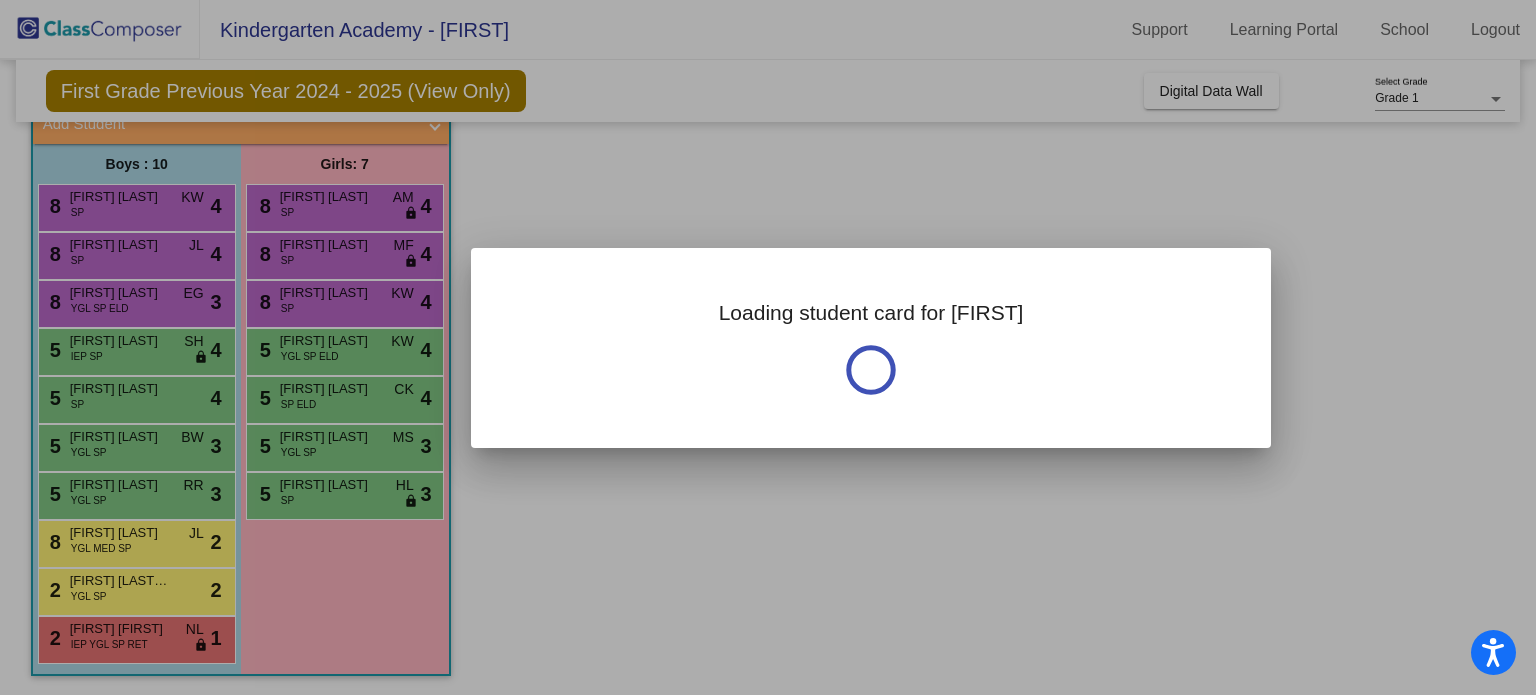 click at bounding box center (768, 347) 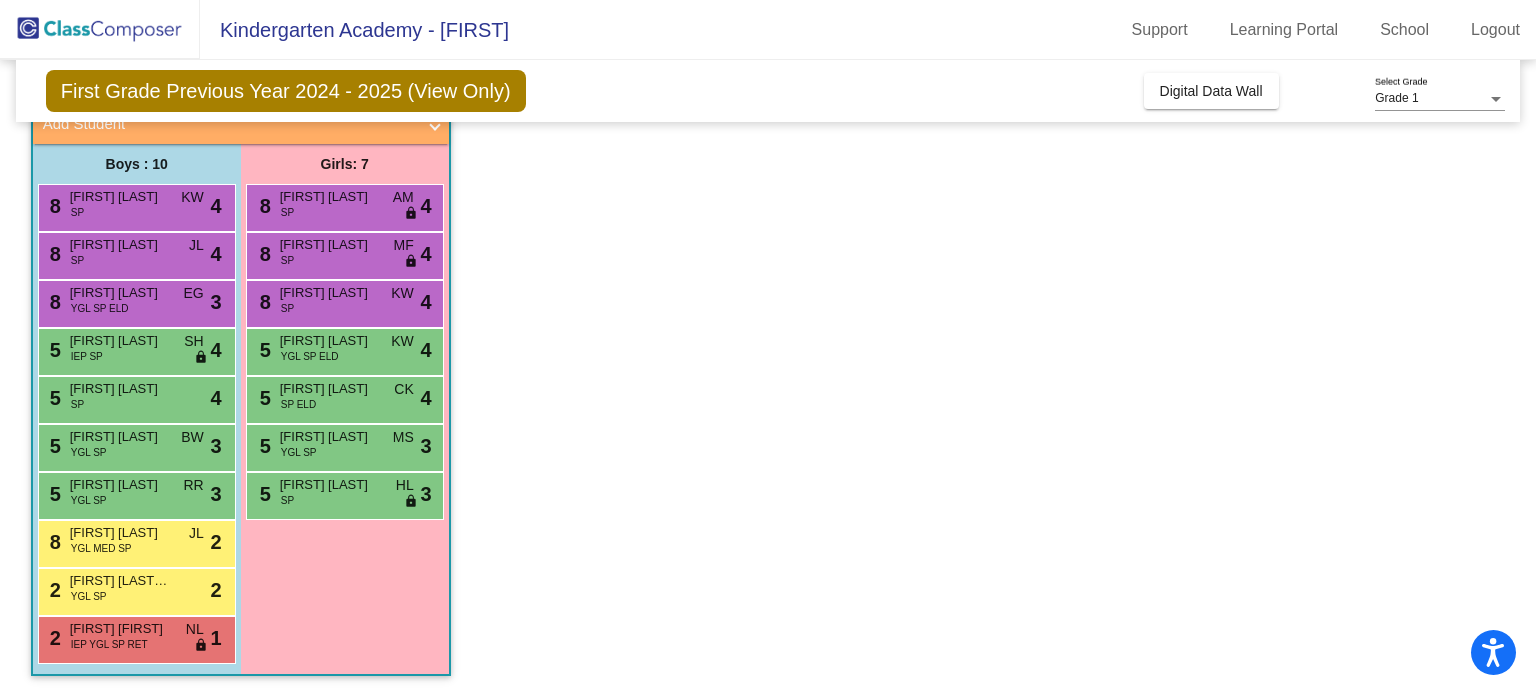 click on "[NUMBER] [FIRST] [LAST] IEP SP SH lock do_not_disturb_alt 4" at bounding box center [134, 349] 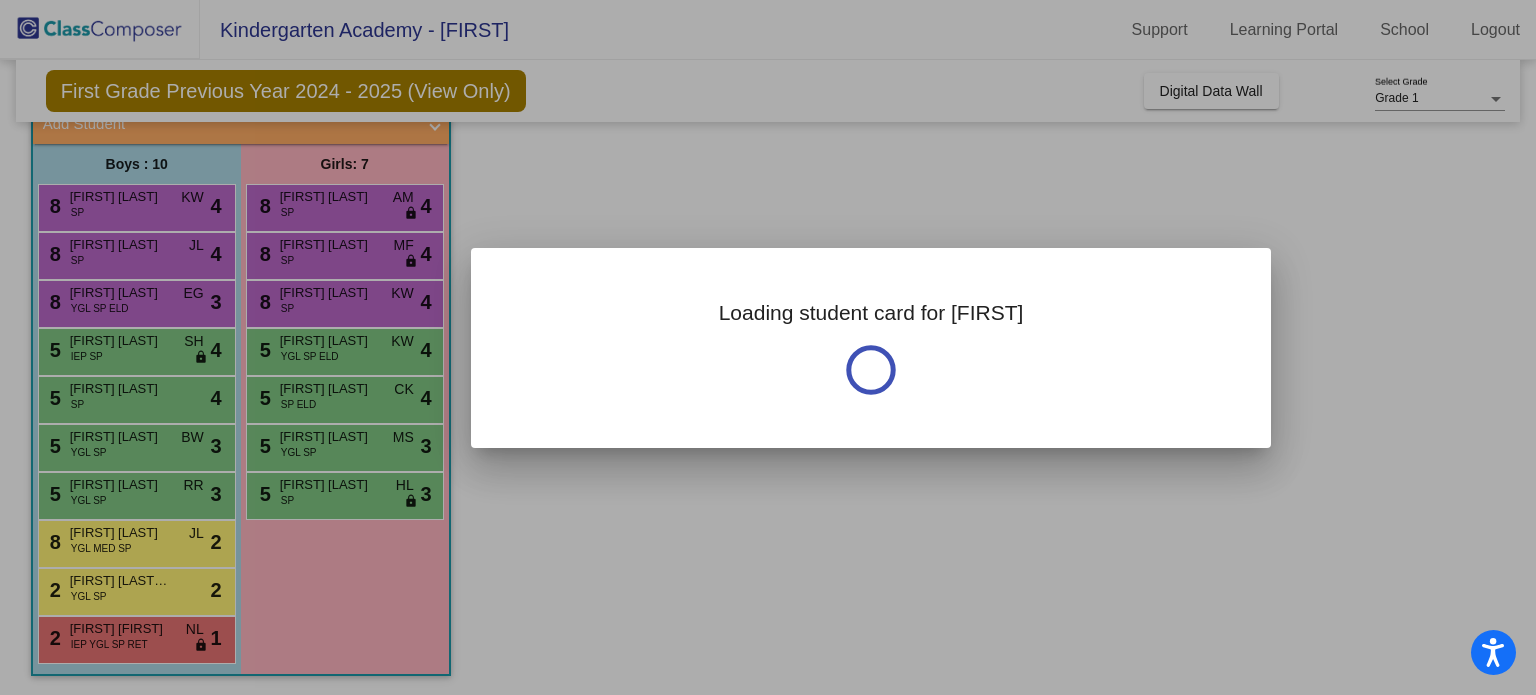 click at bounding box center [768, 347] 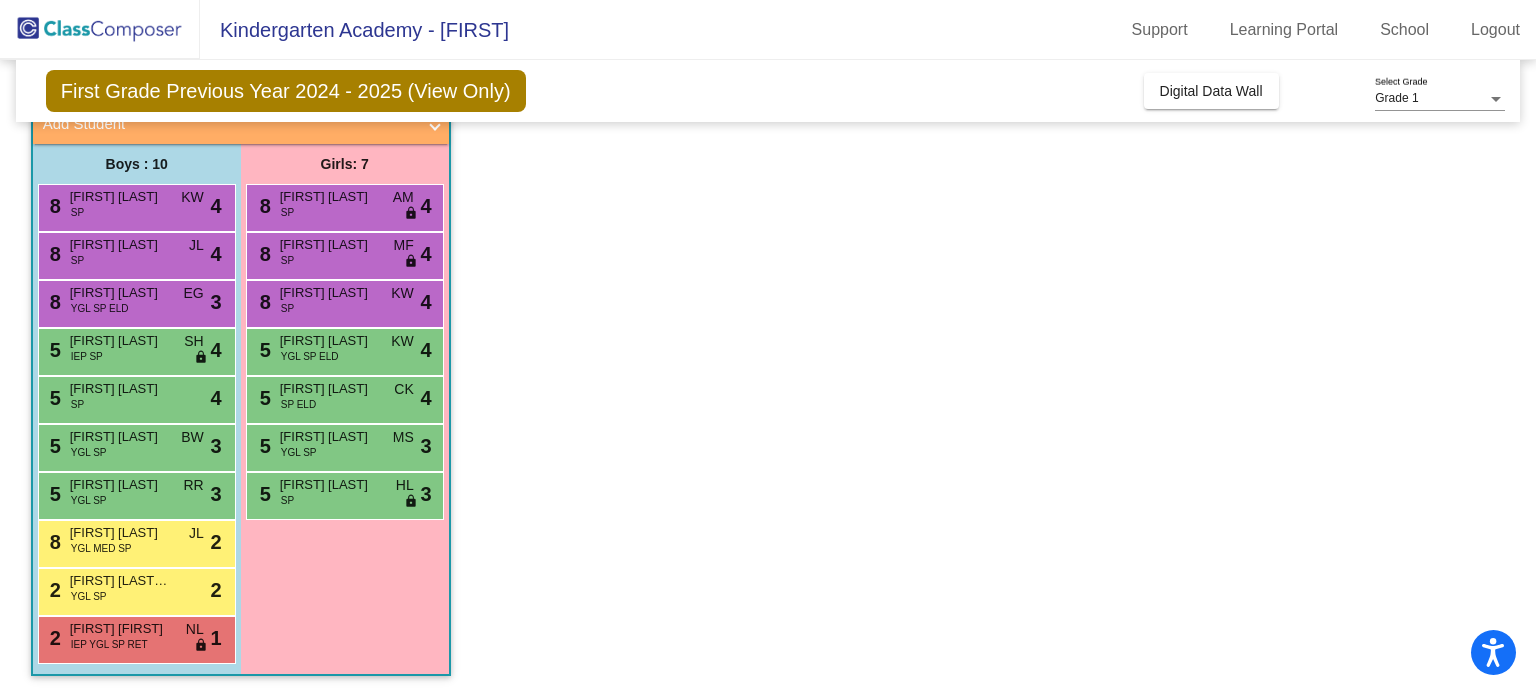 click on "[NUMBER] [FIRST] [LAST] IEP SP SH lock do_not_disturb_alt 4" at bounding box center (134, 349) 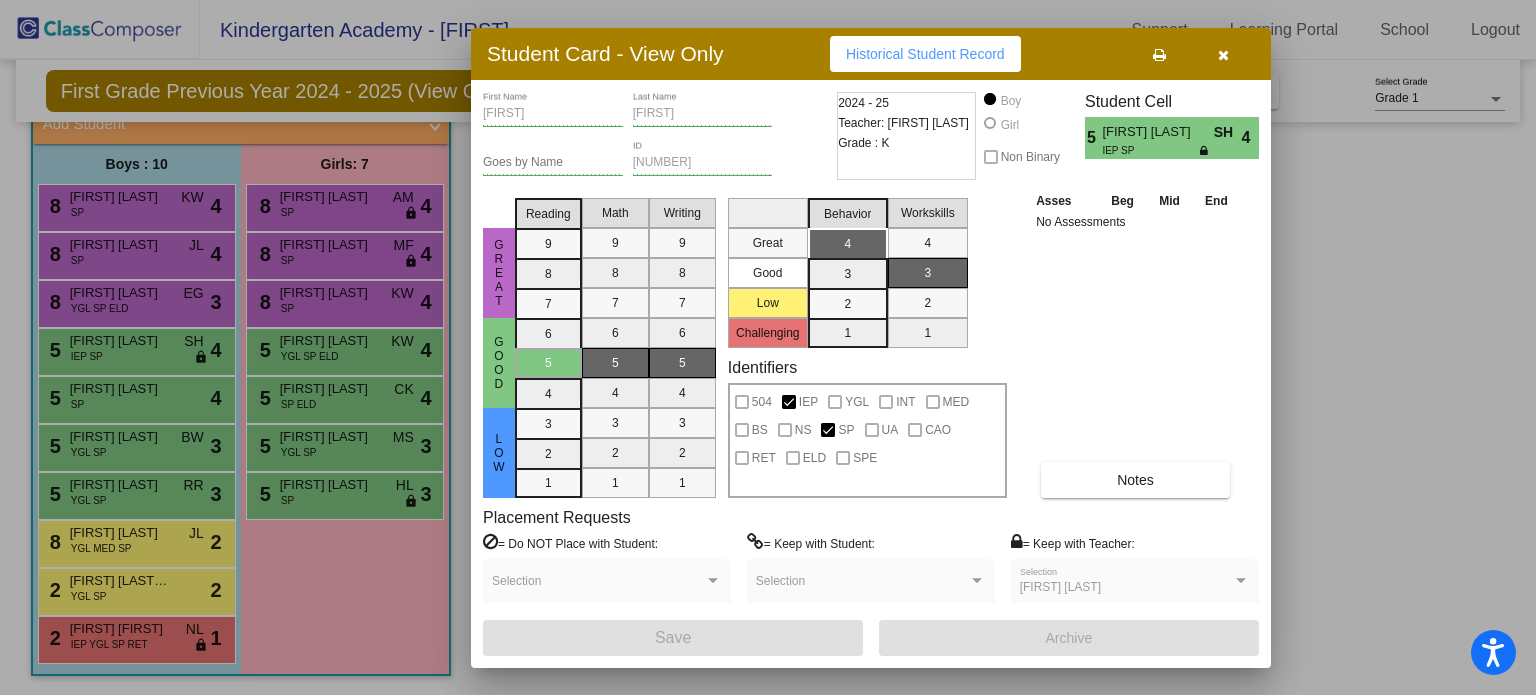 click at bounding box center [768, 347] 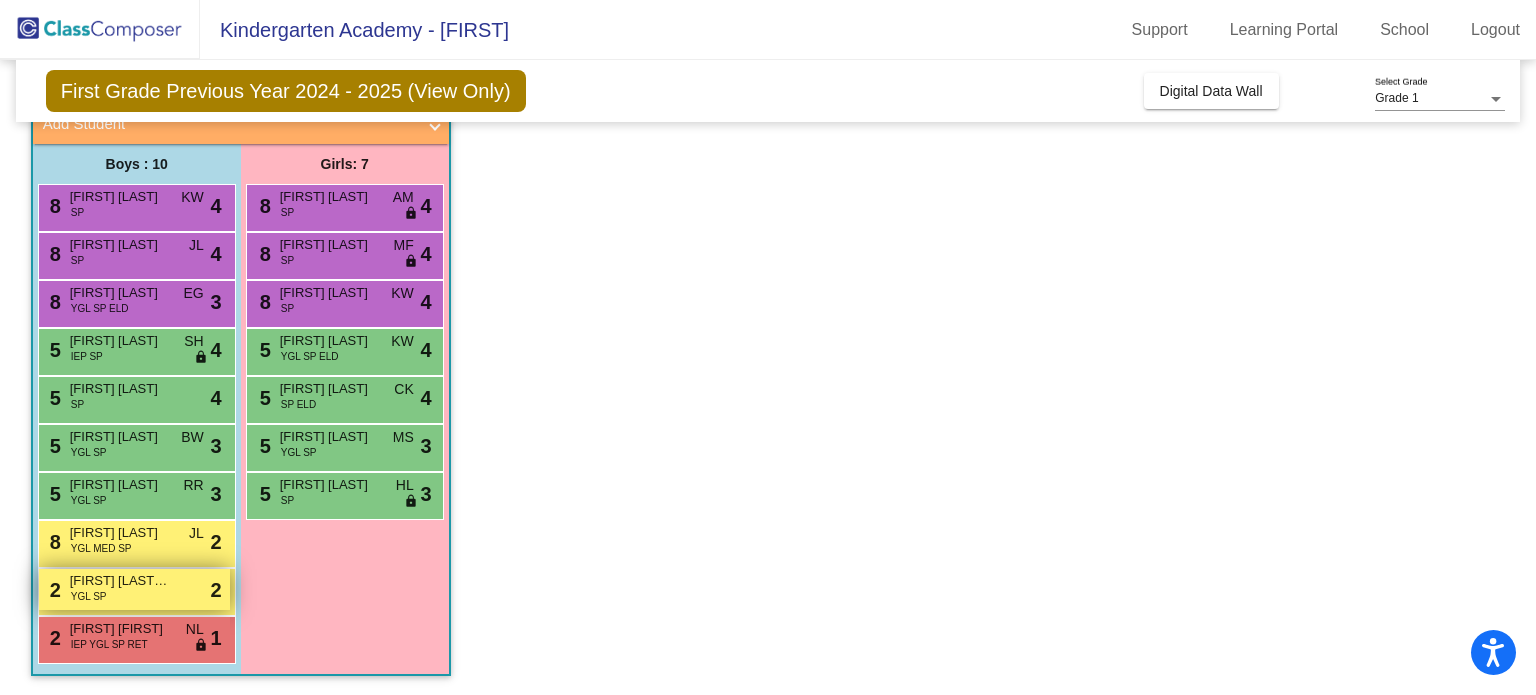 click on "[NUMBER] [FIRST] [LAST] YGL SP lock do_not_disturb_alt 2" at bounding box center [134, 589] 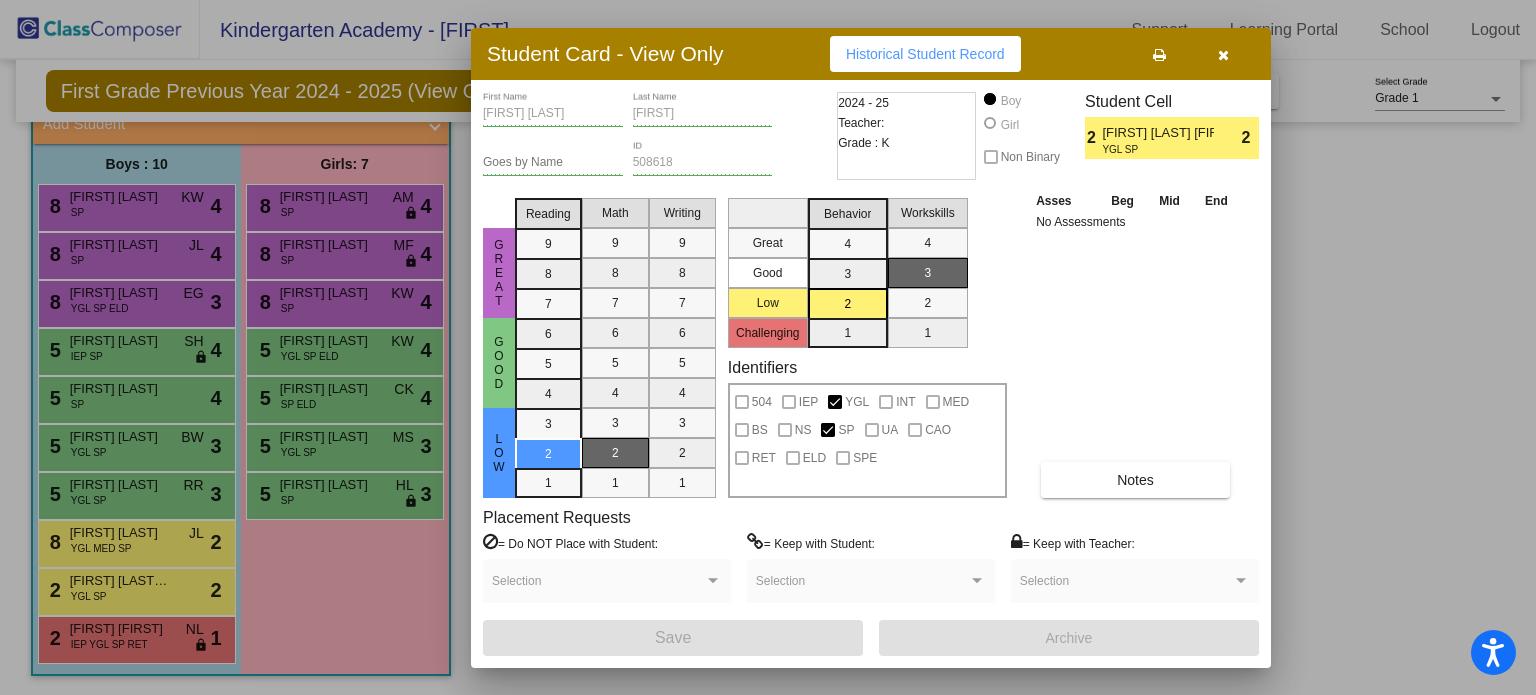 click at bounding box center (768, 347) 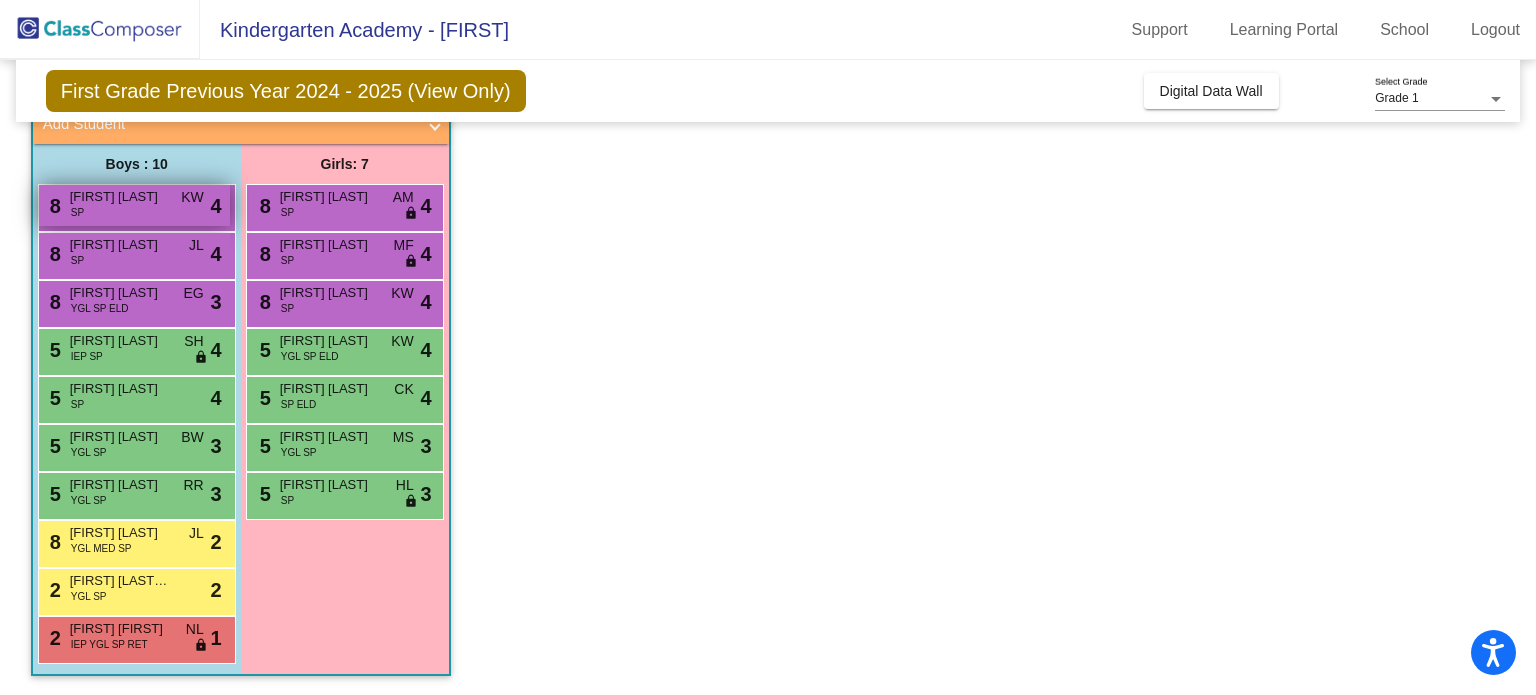 click on "[FIRST] [LAST]" at bounding box center (120, 197) 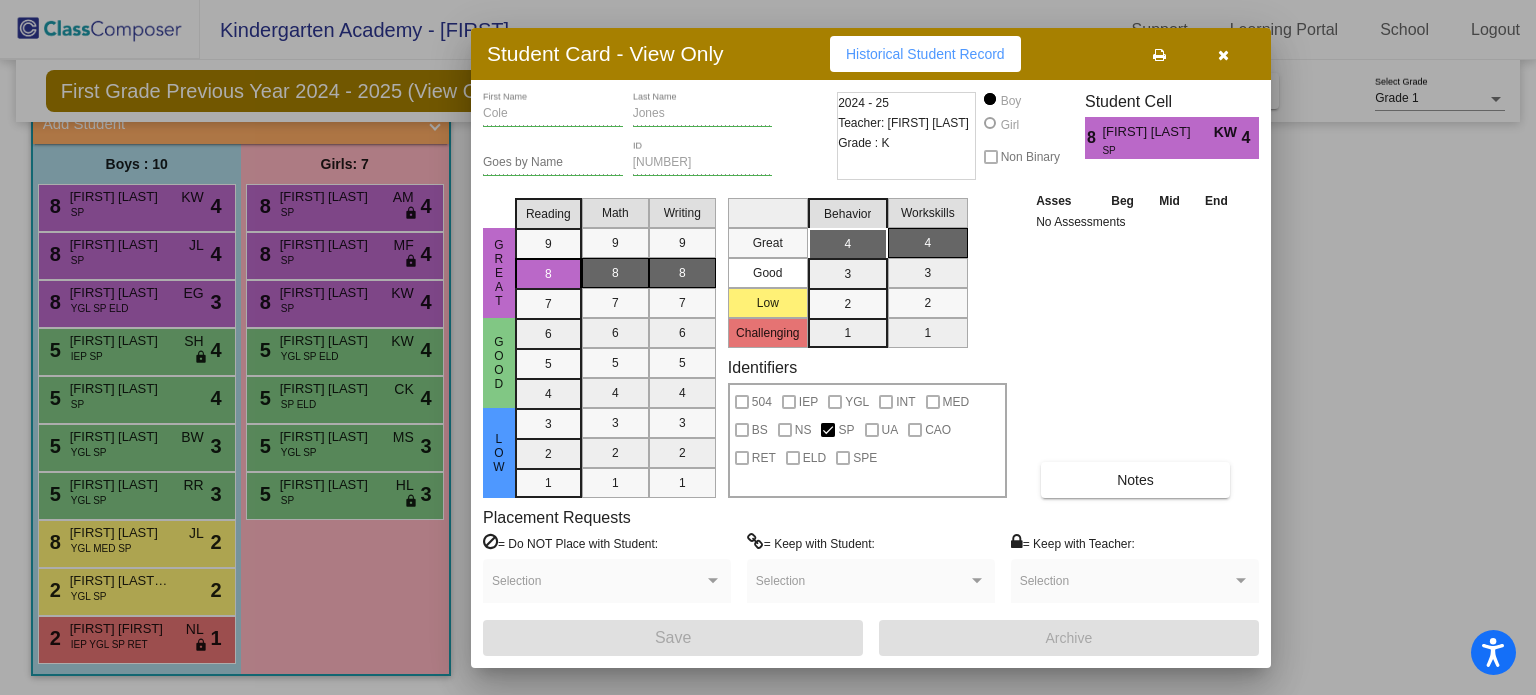 click at bounding box center [768, 347] 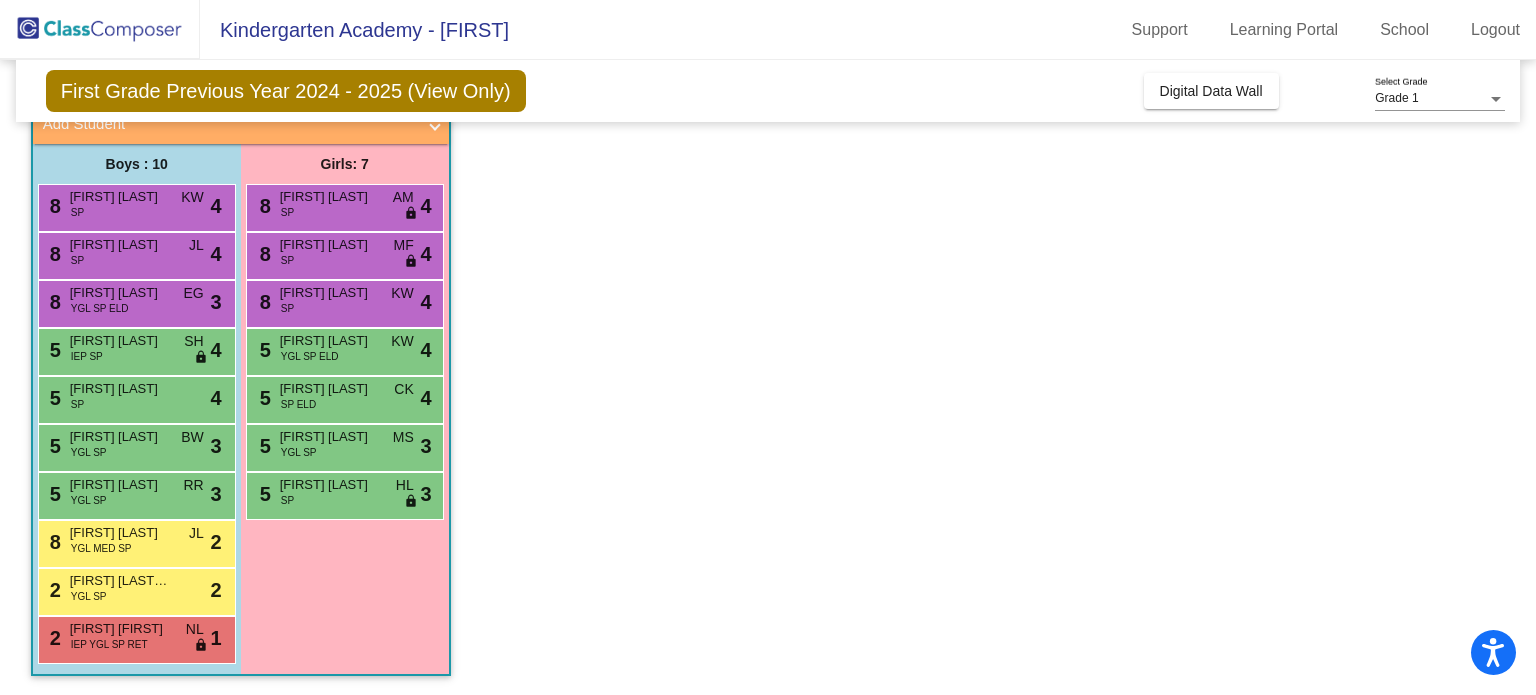click on "[NUMBER] [FIRST] [LAST] SP AM lock do_not_disturb_alt 4" at bounding box center (344, 205) 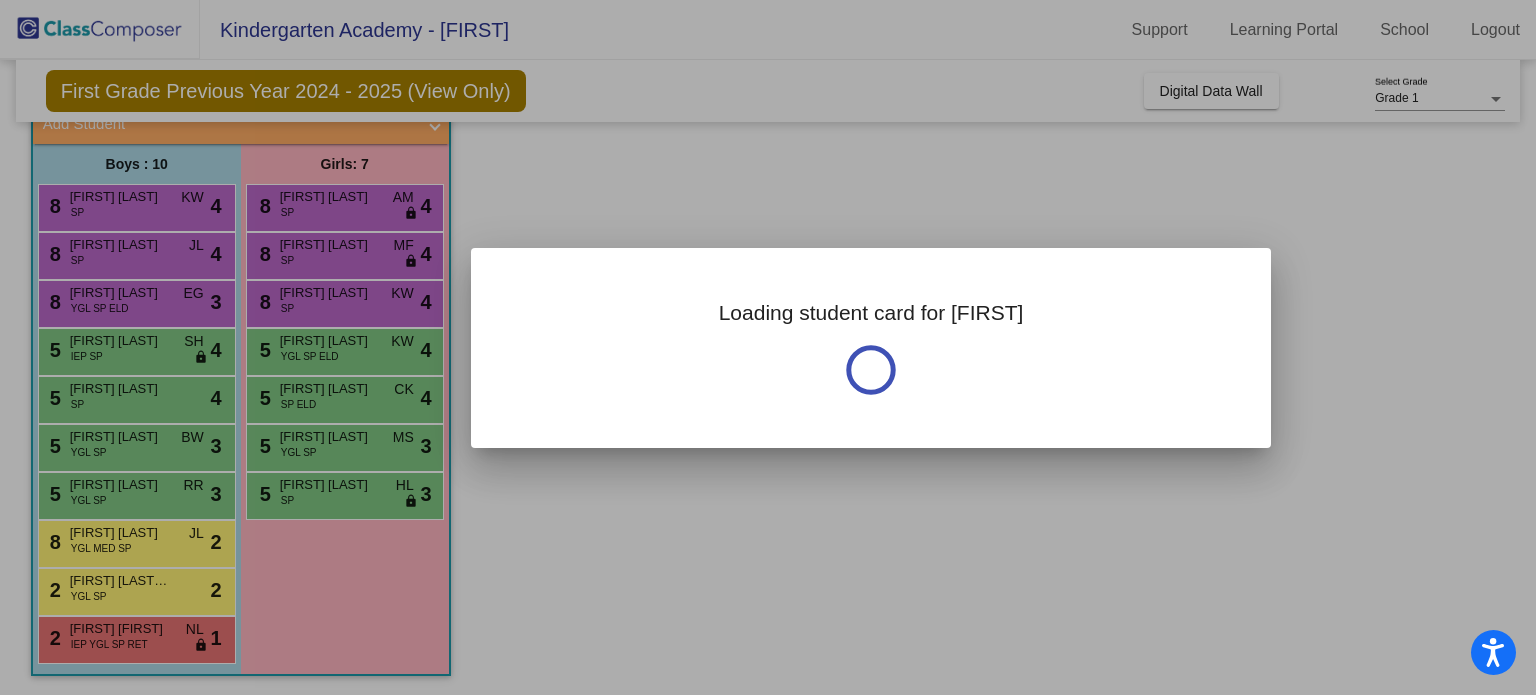 click at bounding box center [768, 347] 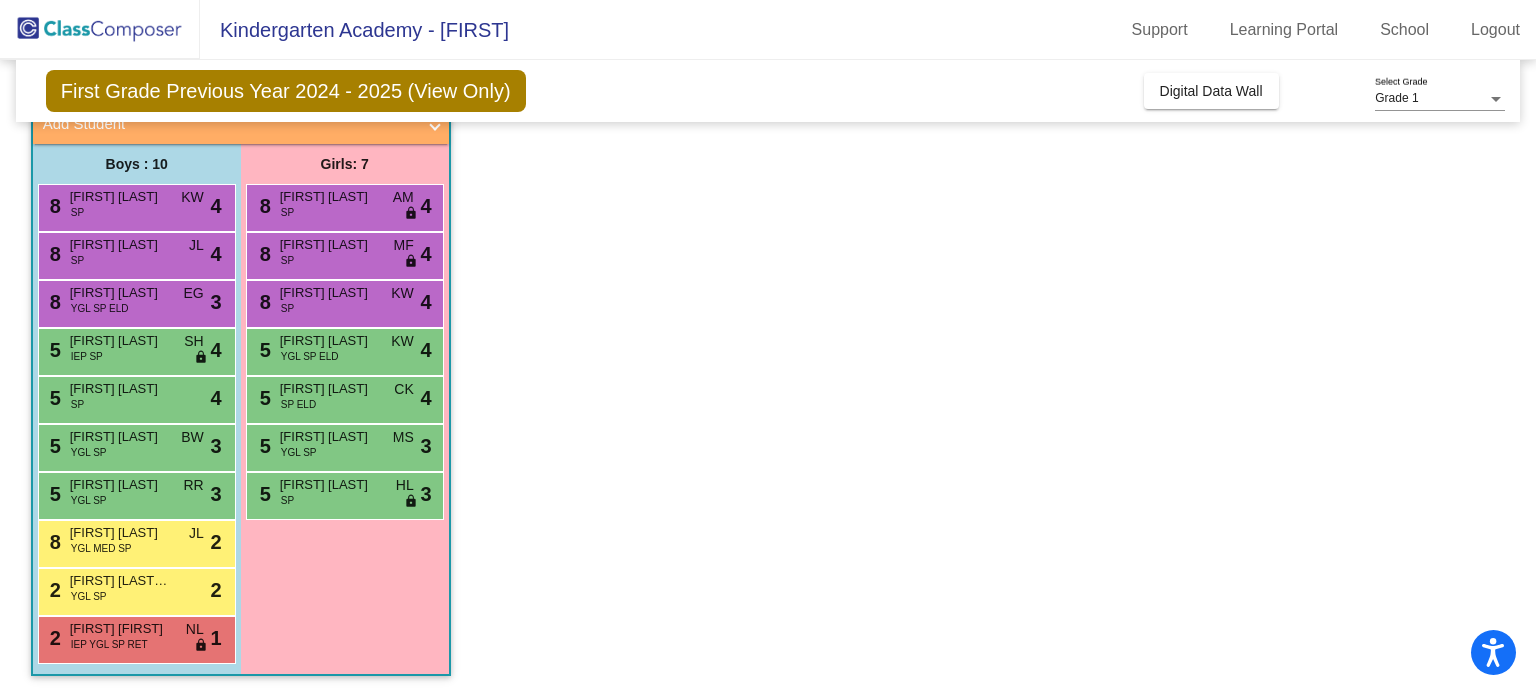 click on "[NUMBER] [FIRST] [LAST] SP AM lock do_not_disturb_alt 4" at bounding box center (344, 205) 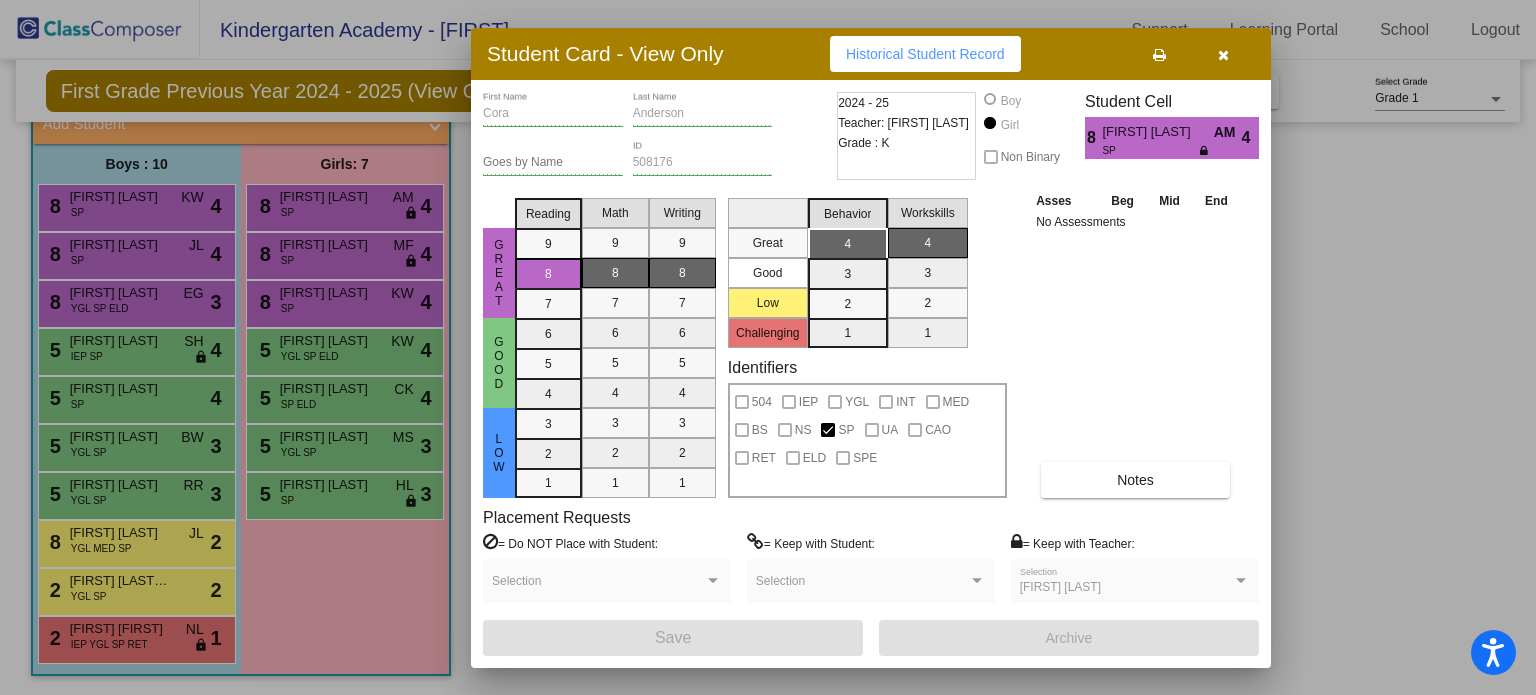 click at bounding box center (768, 347) 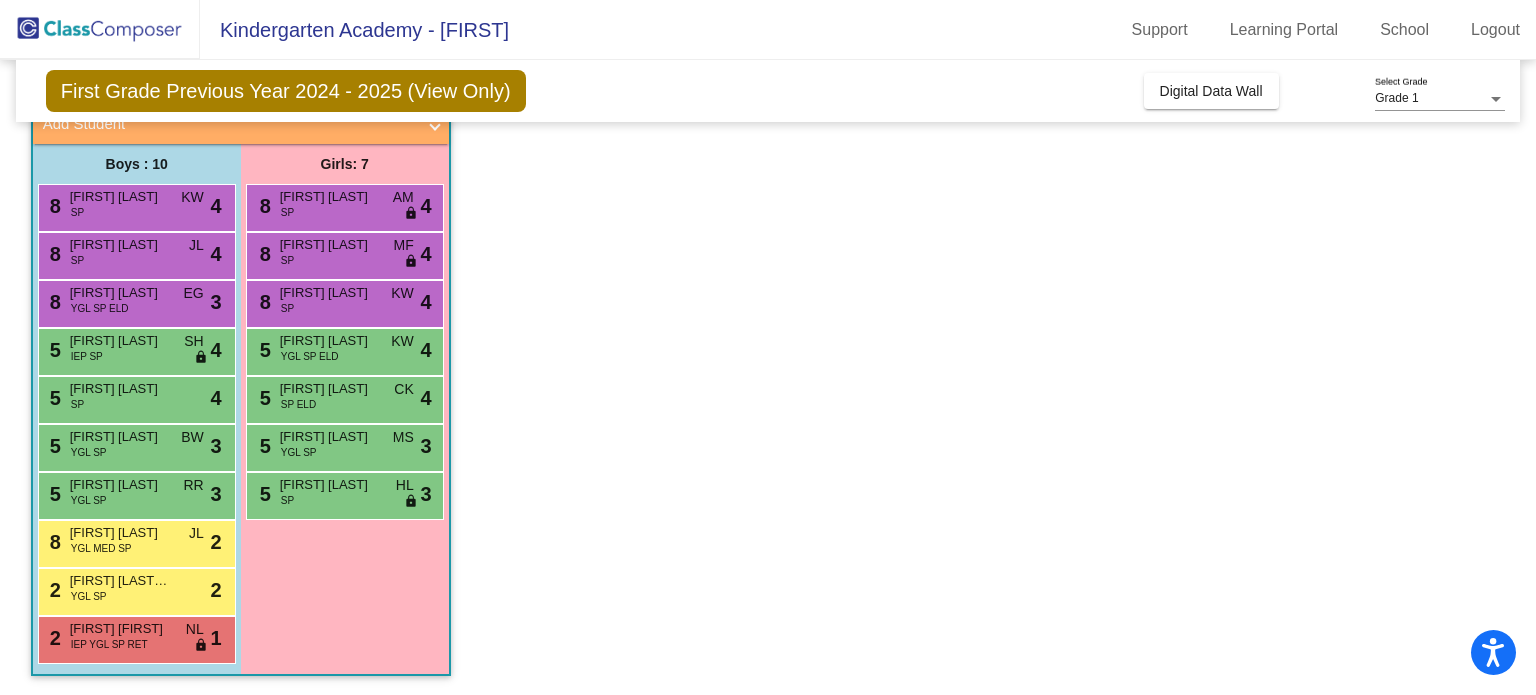 click on "[NUMBER] [FIRST] [LAST] SP KW lock do_not_disturb_alt 4" at bounding box center (344, 301) 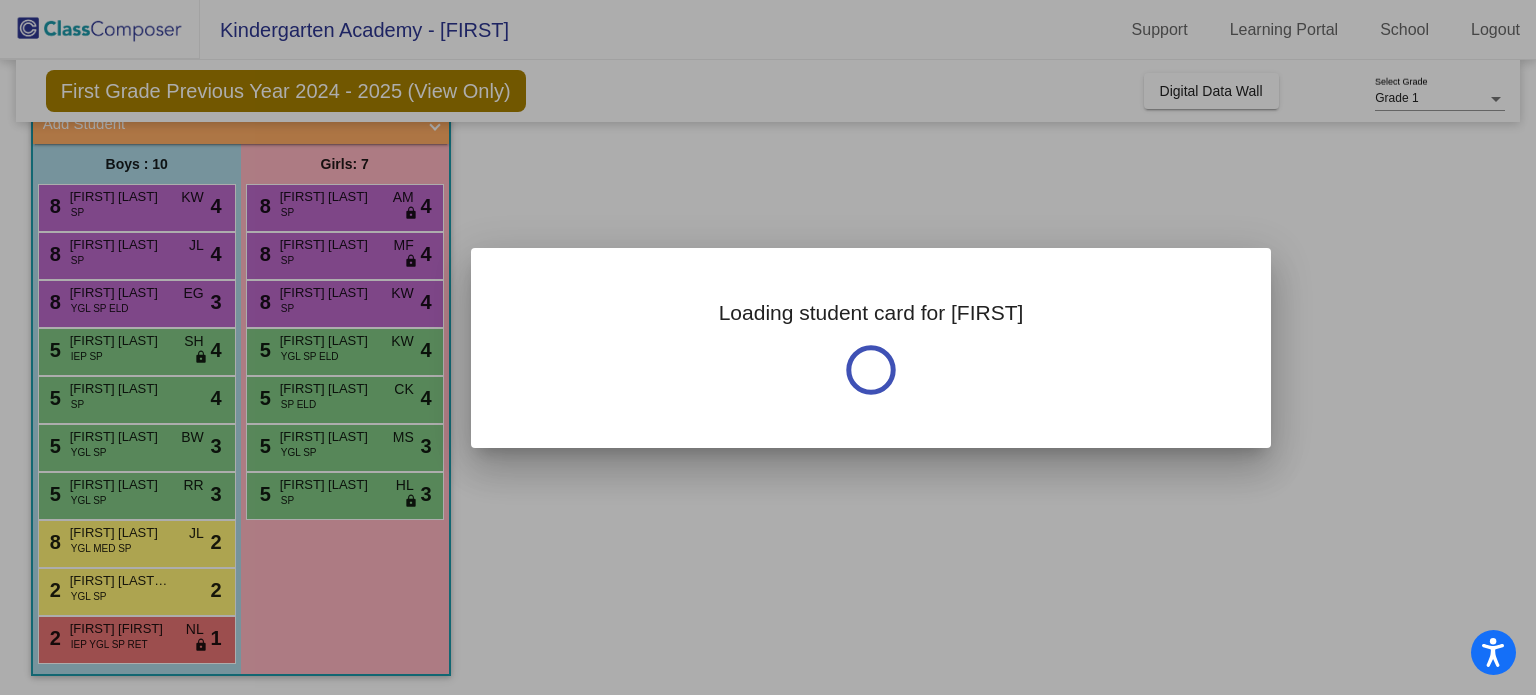 click at bounding box center (768, 347) 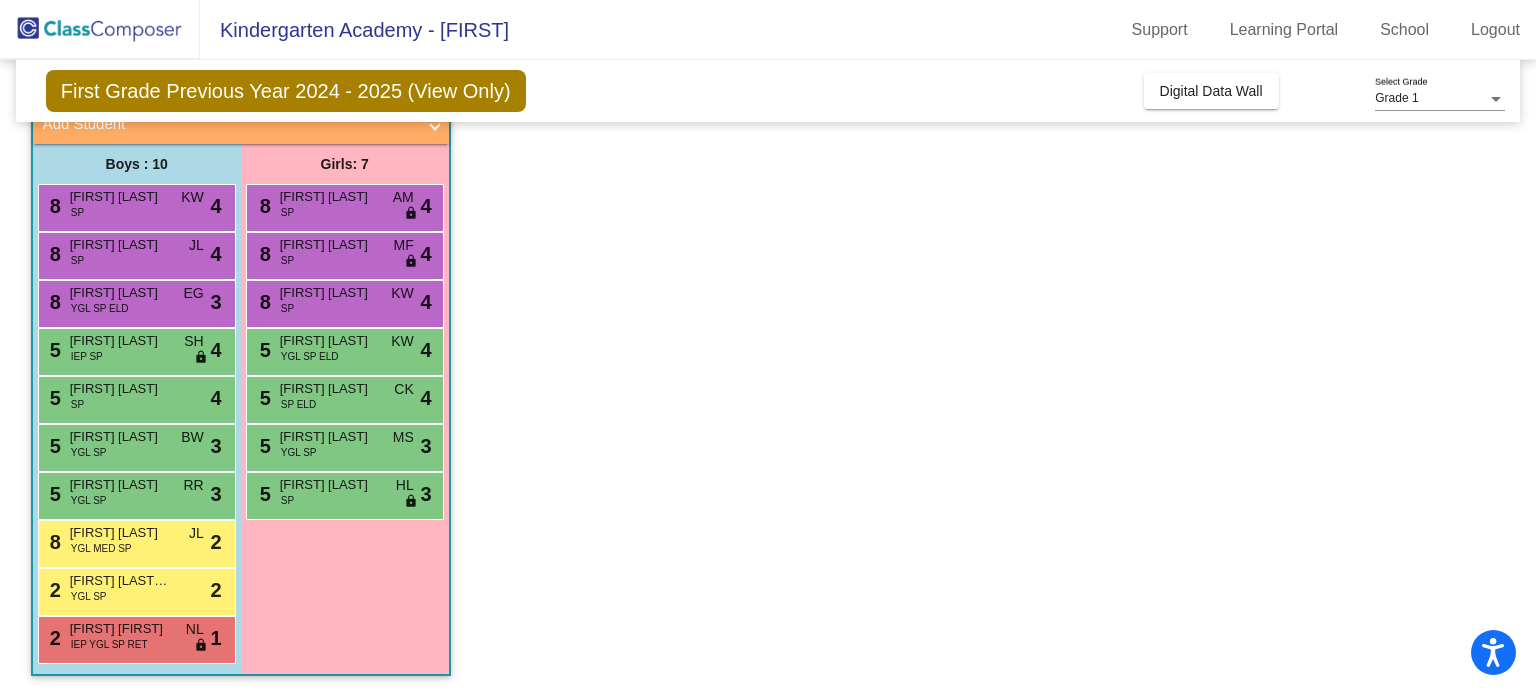 click on "[NUMBER] [FIRST] [LAST] SP KW lock do_not_disturb_alt 4" at bounding box center [344, 301] 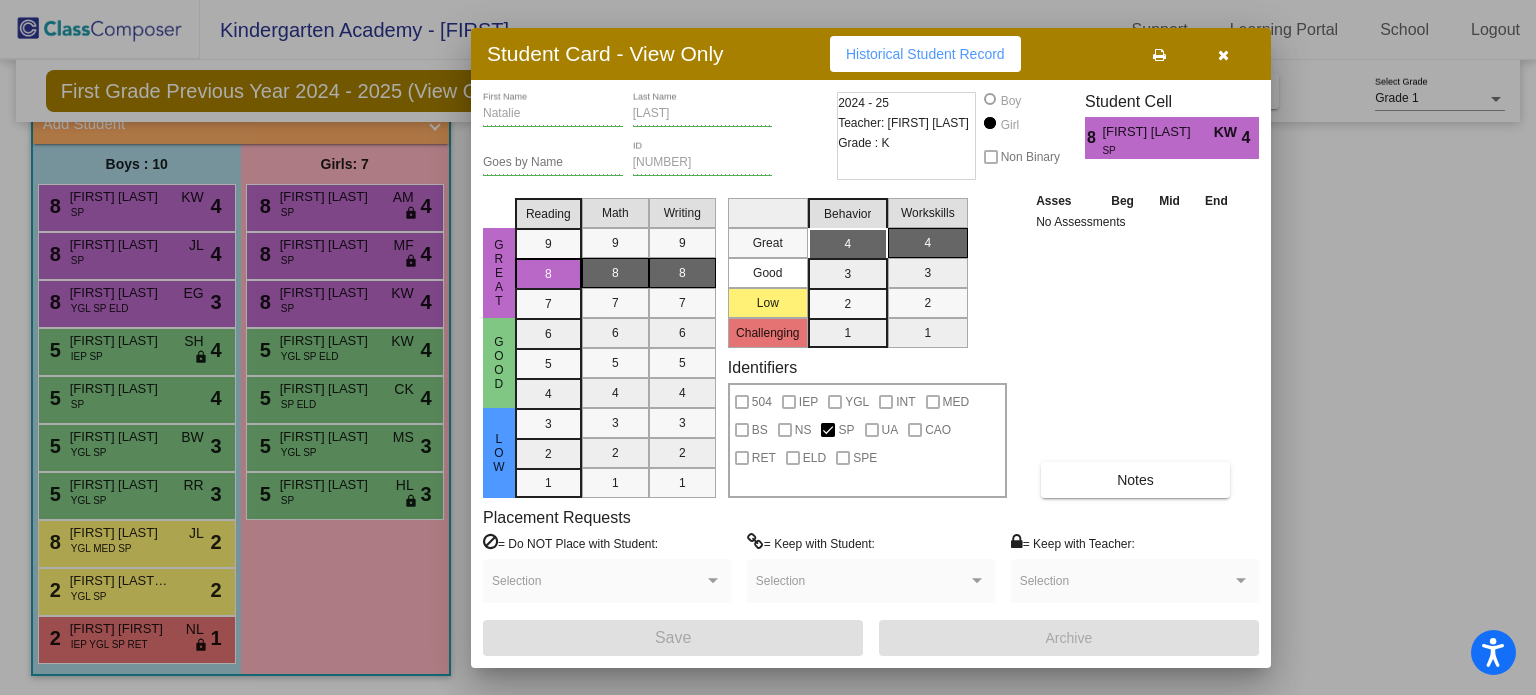 click at bounding box center [768, 347] 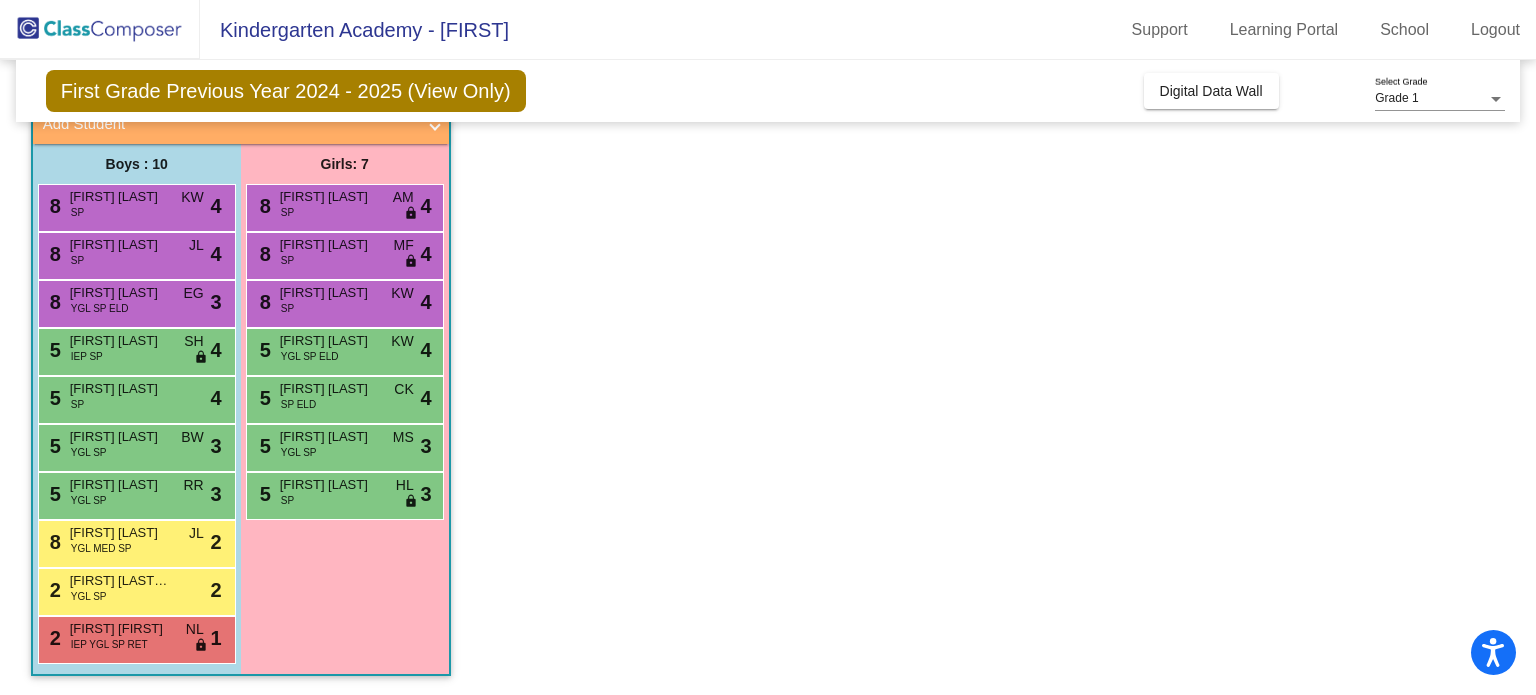 click on "[NUMBER] [FIRST] [LAST] YGL SP RR lock do_not_disturb_alt 3" at bounding box center (134, 493) 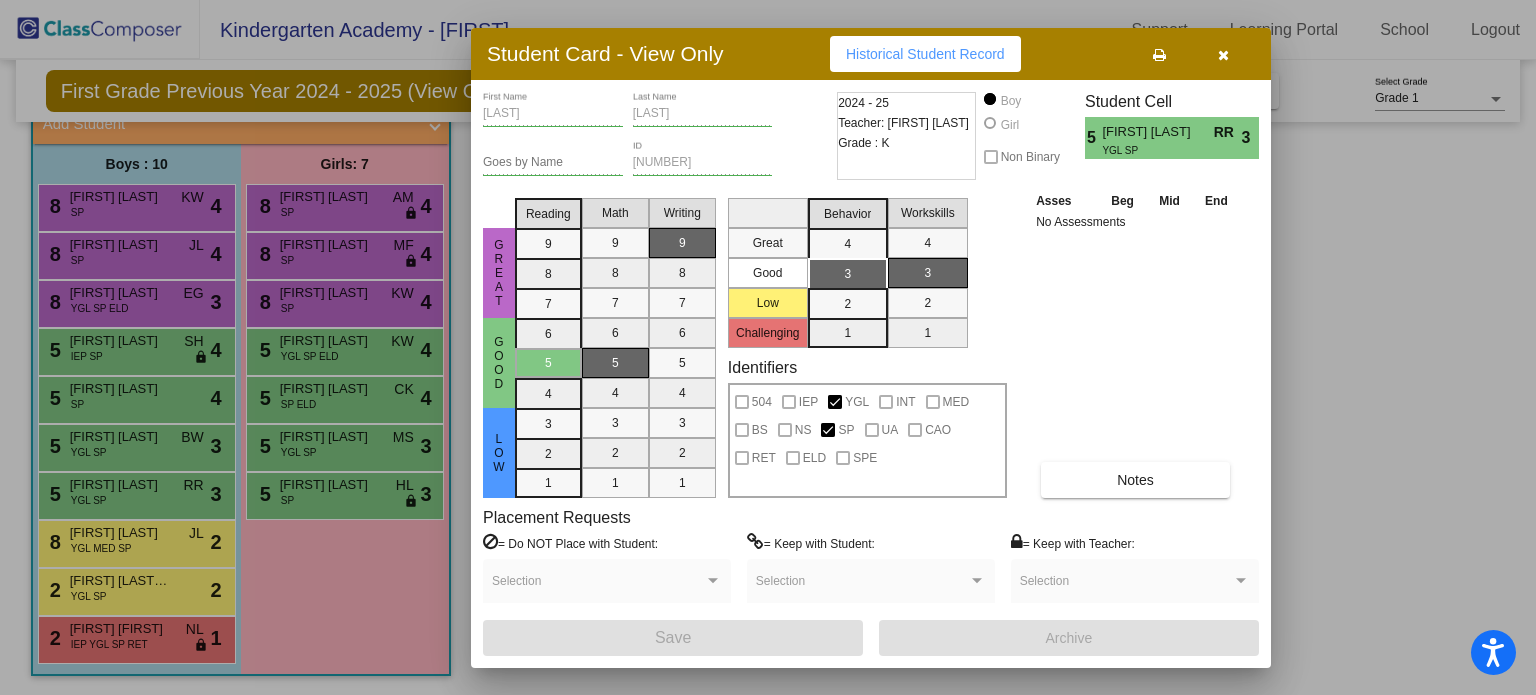 click at bounding box center (768, 347) 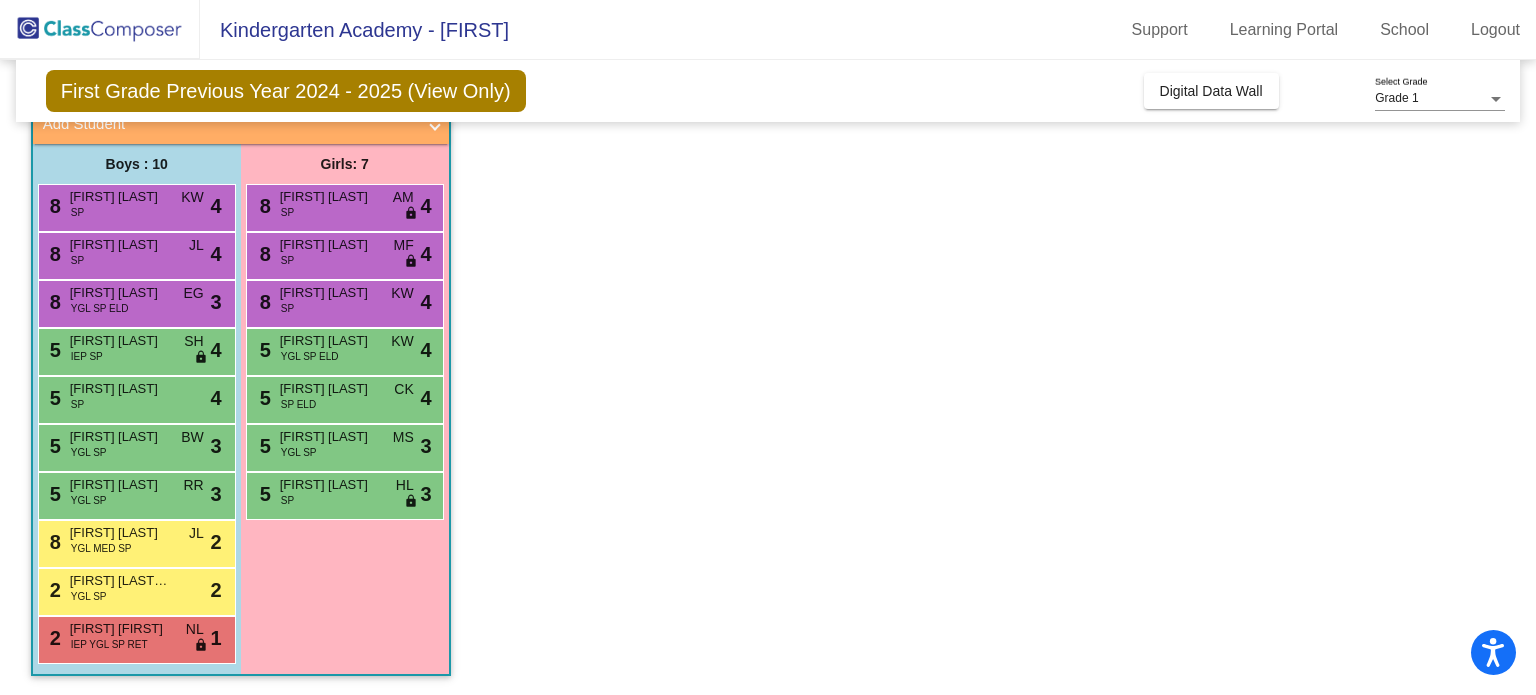click on "[FIRST] [FIRST]" at bounding box center [120, 629] 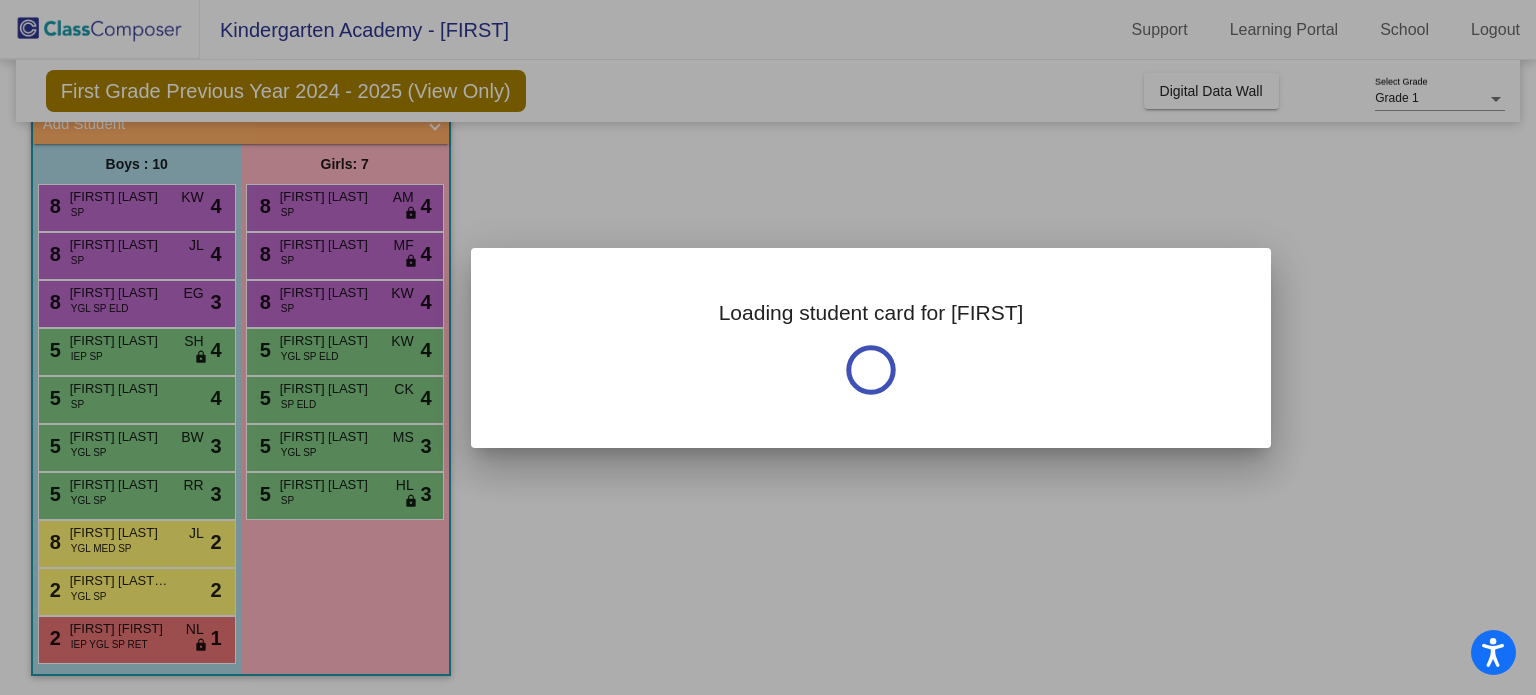 click at bounding box center [768, 347] 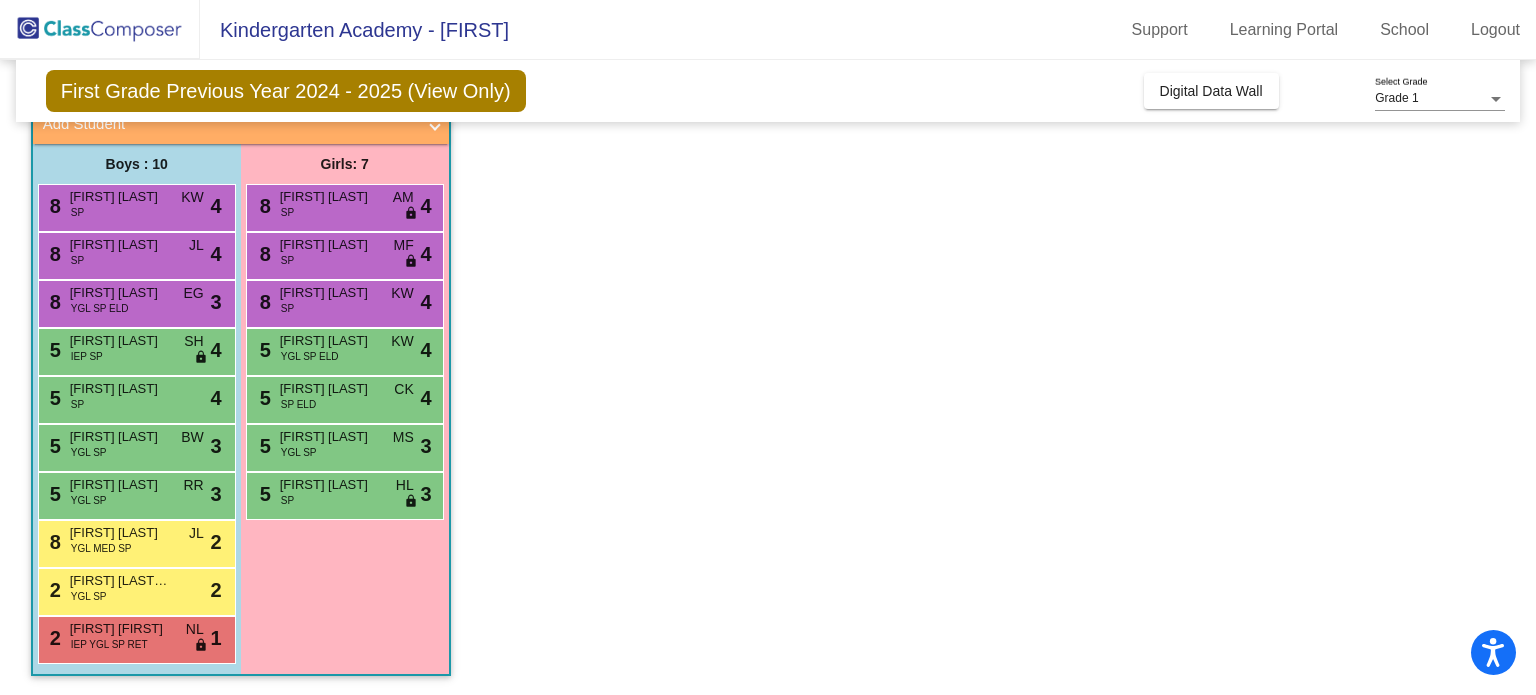 click on "[FIRST] [FIRST]" at bounding box center (120, 629) 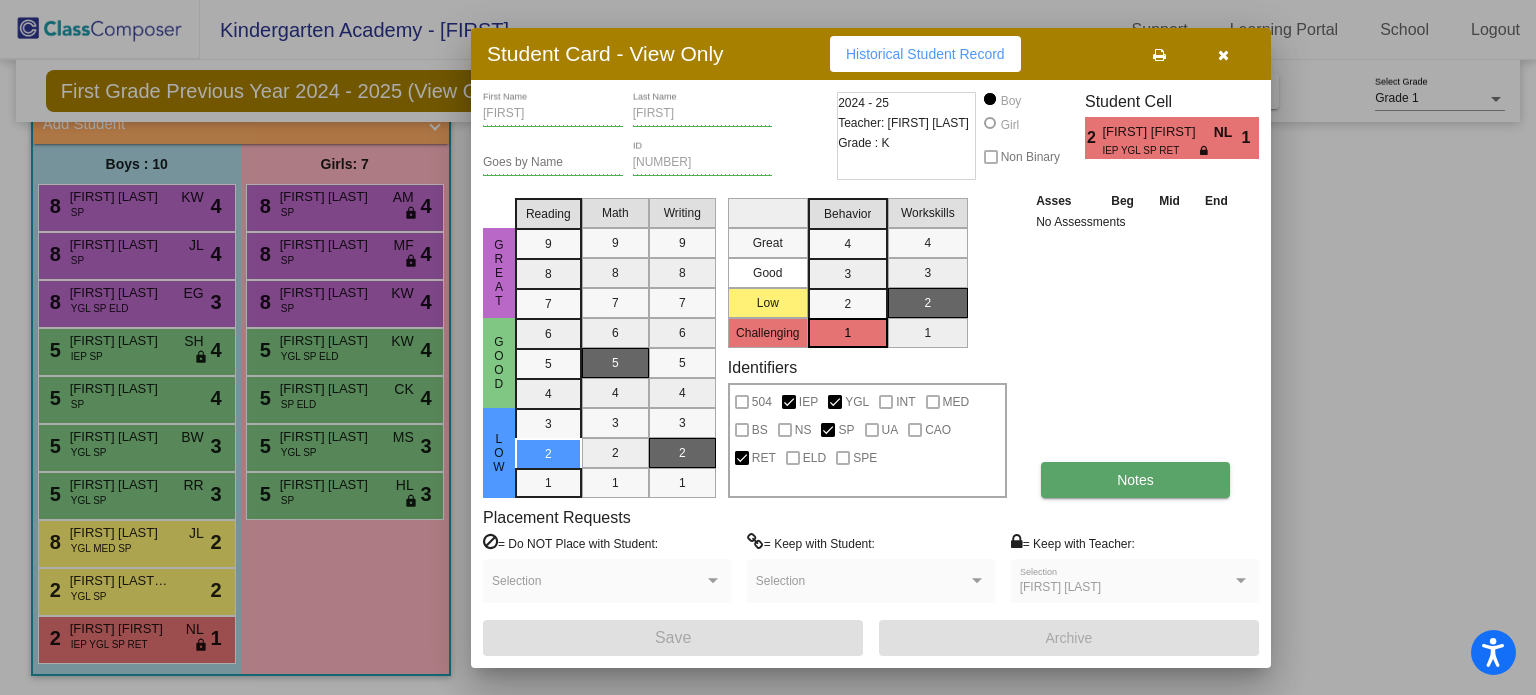 click on "Notes" at bounding box center (1135, 480) 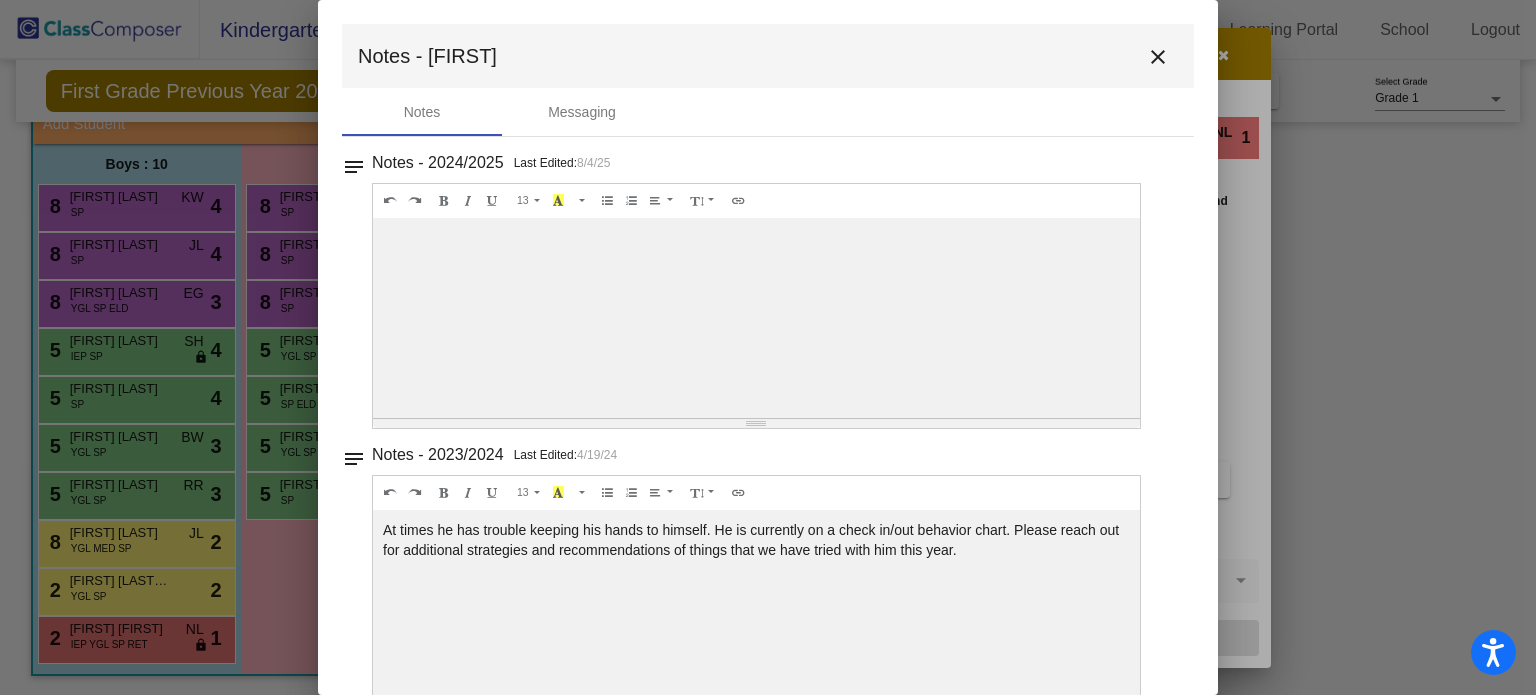 click on "close" at bounding box center (1158, 56) 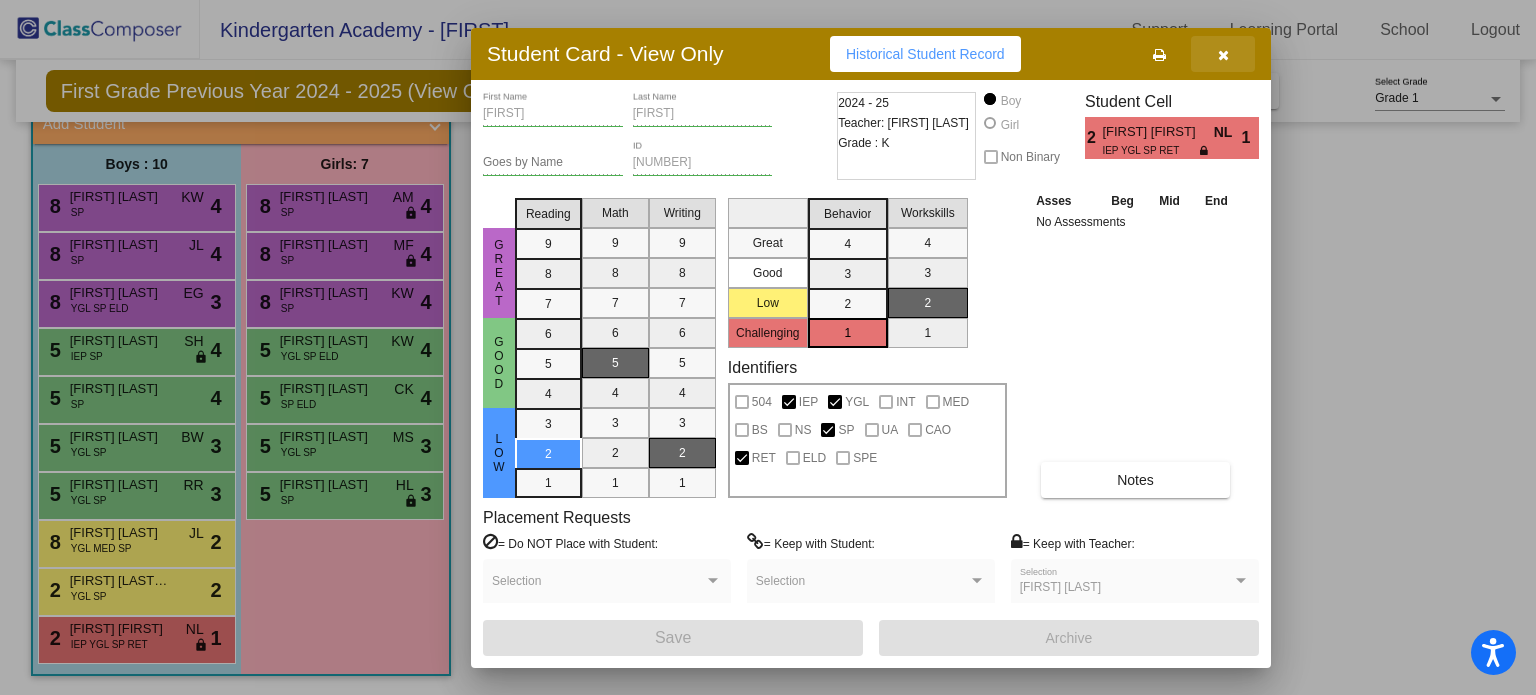 click at bounding box center (1223, 55) 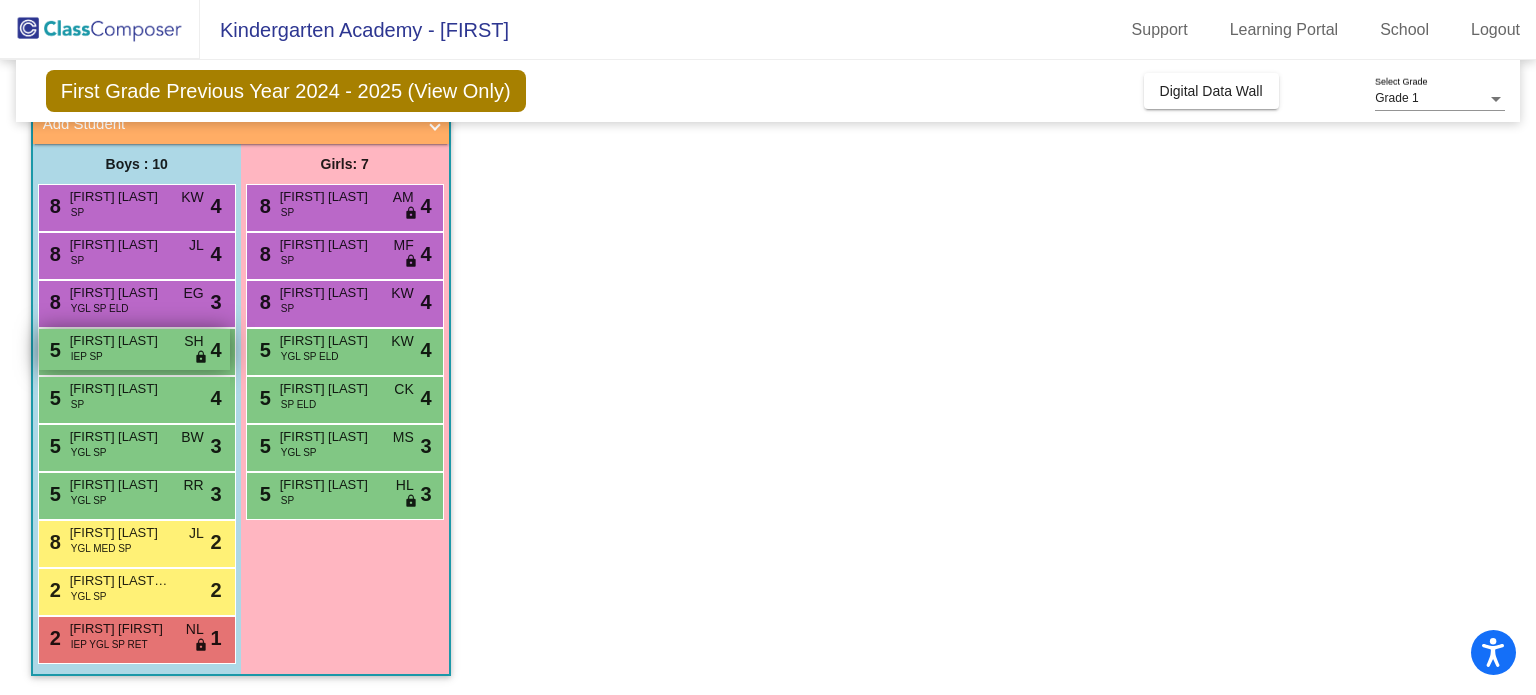click on "[FIRST] [LAST]" at bounding box center (120, 341) 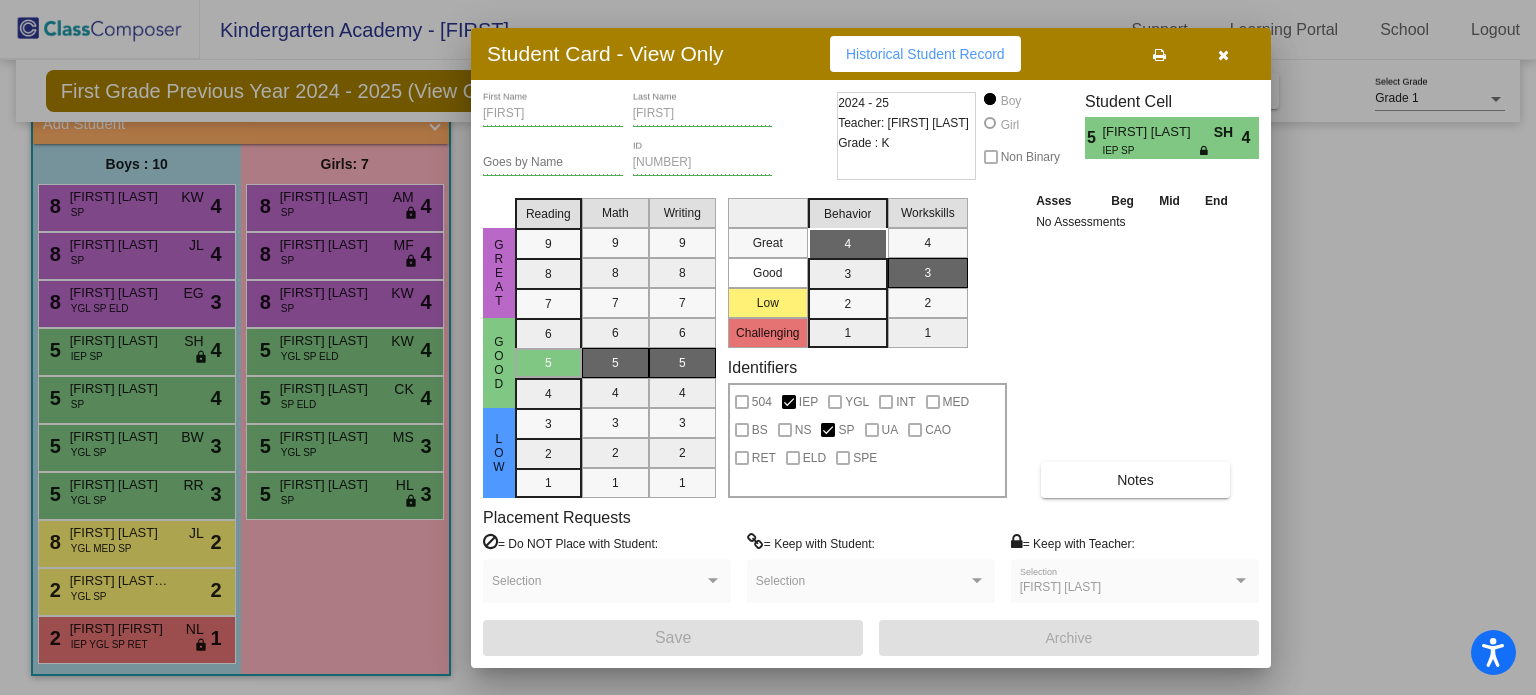 click at bounding box center (768, 347) 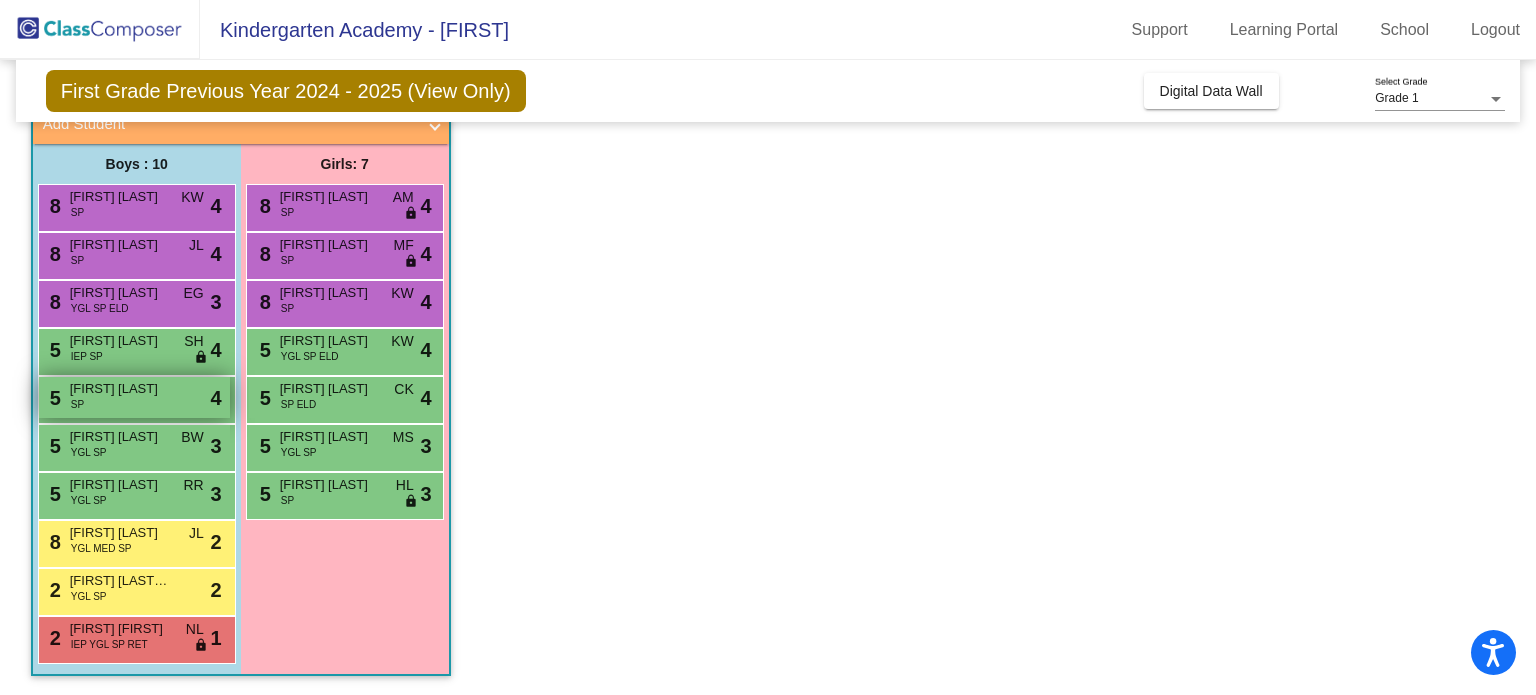 click on "[FIRST] [LAST]" at bounding box center [120, 389] 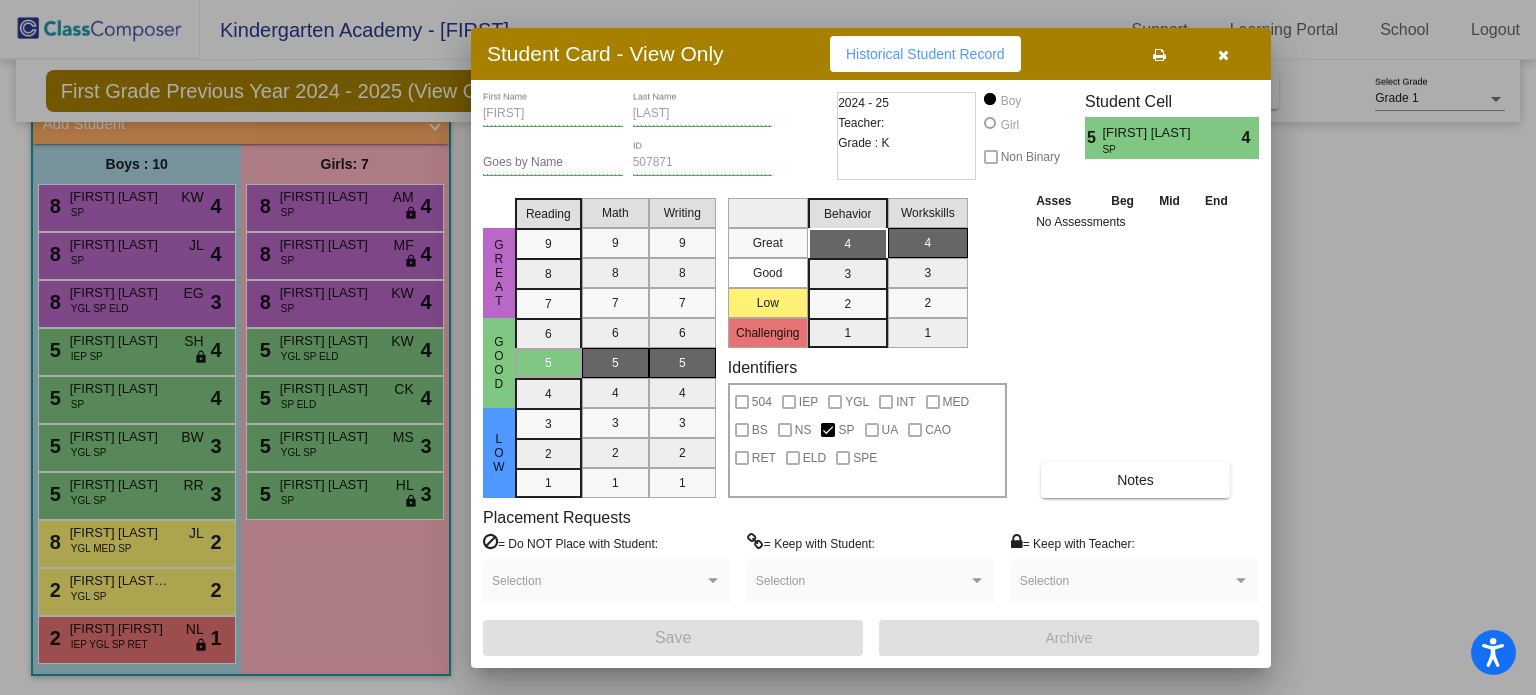 click at bounding box center (768, 347) 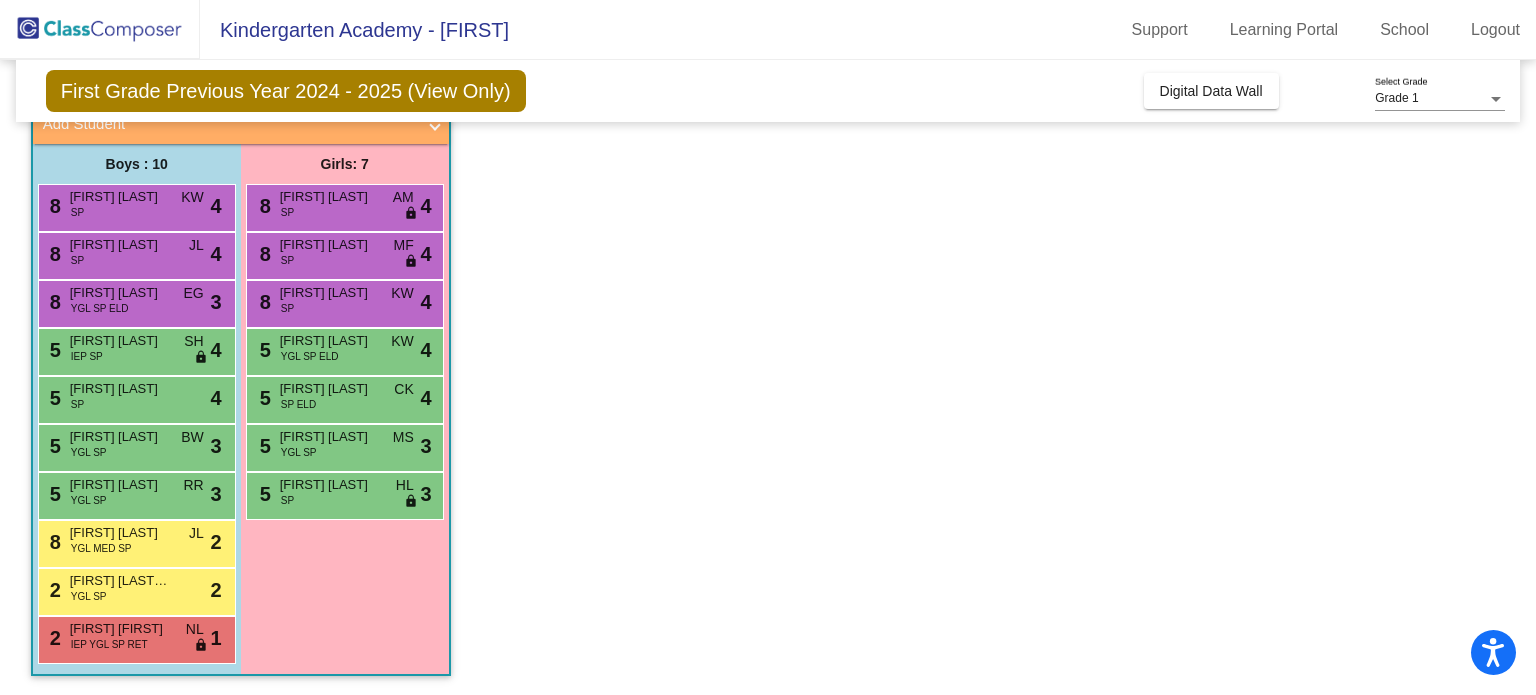 click on "[FIRST] [LAST]" at bounding box center (120, 533) 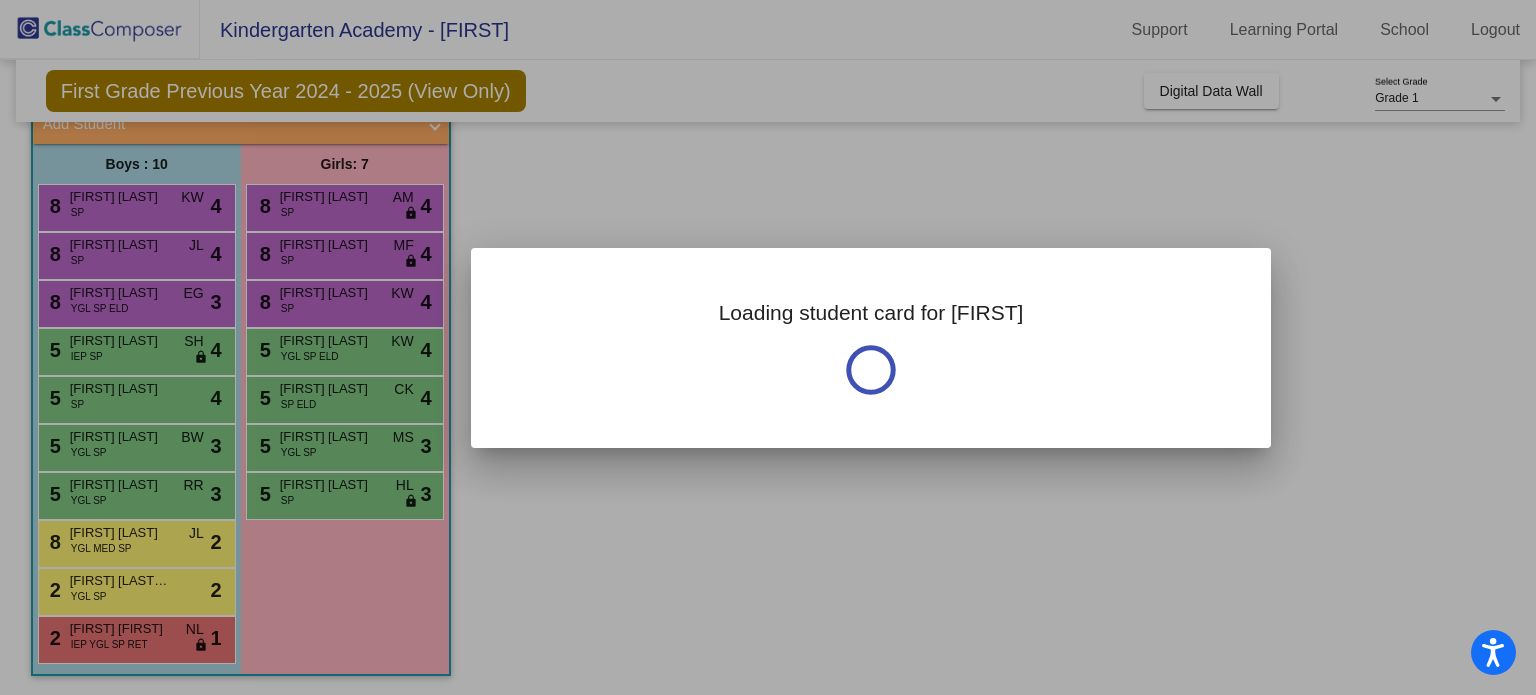 click at bounding box center [768, 347] 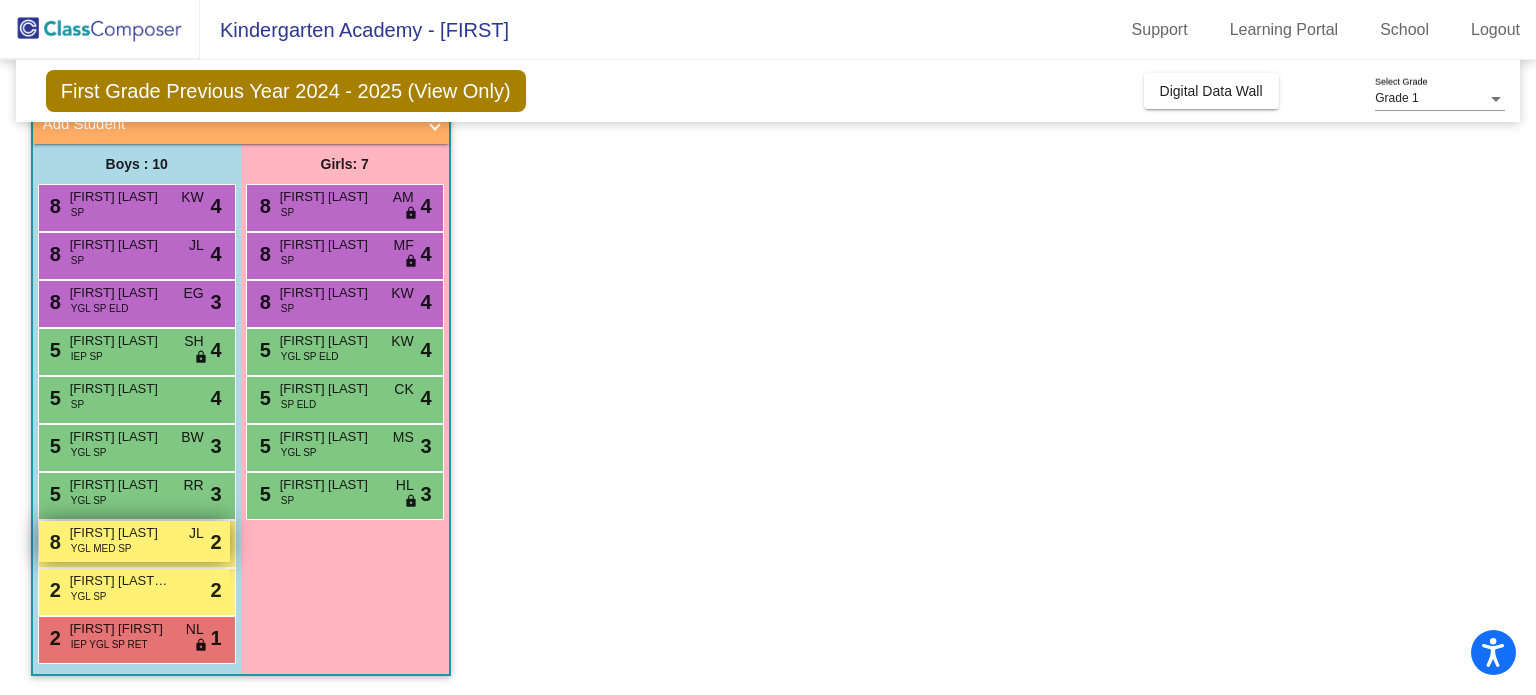 click on "[FIRST] [LAST]" at bounding box center [120, 533] 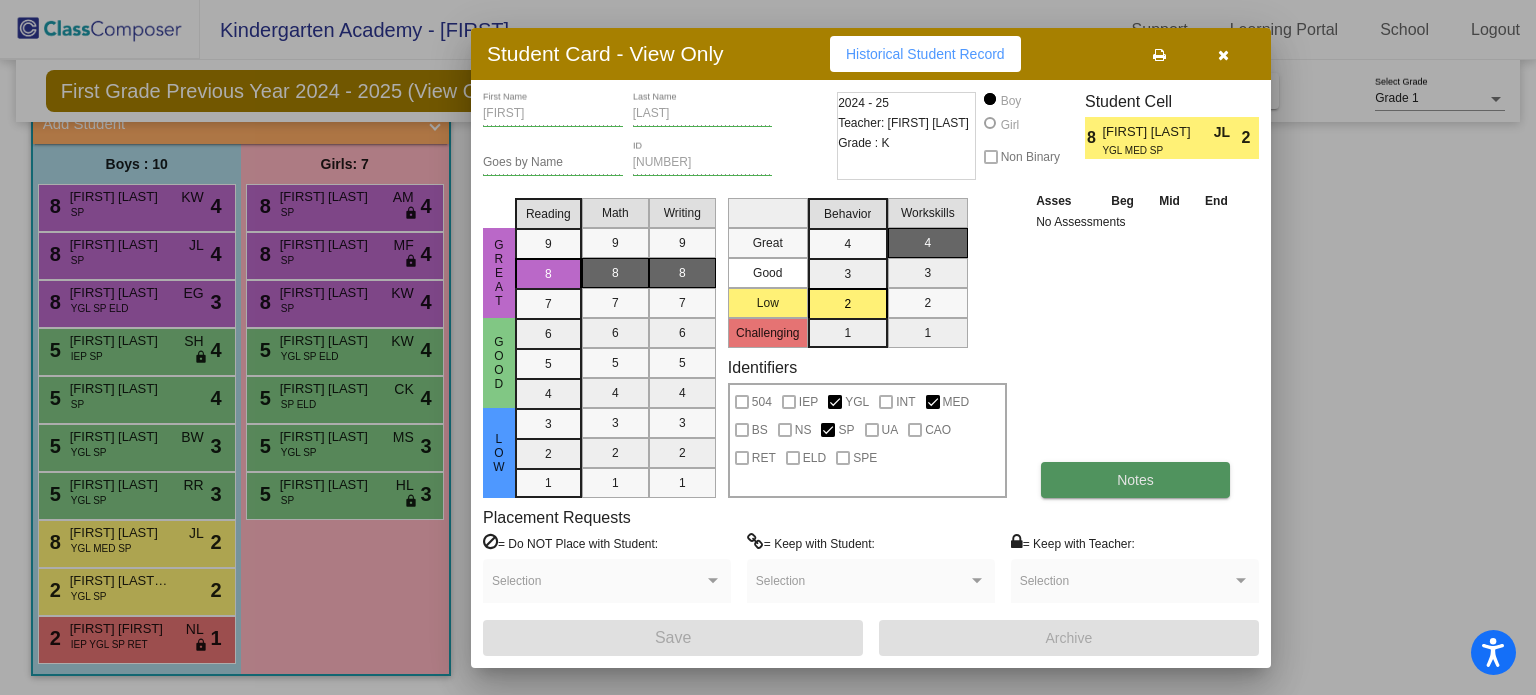click on "Notes" at bounding box center [1135, 480] 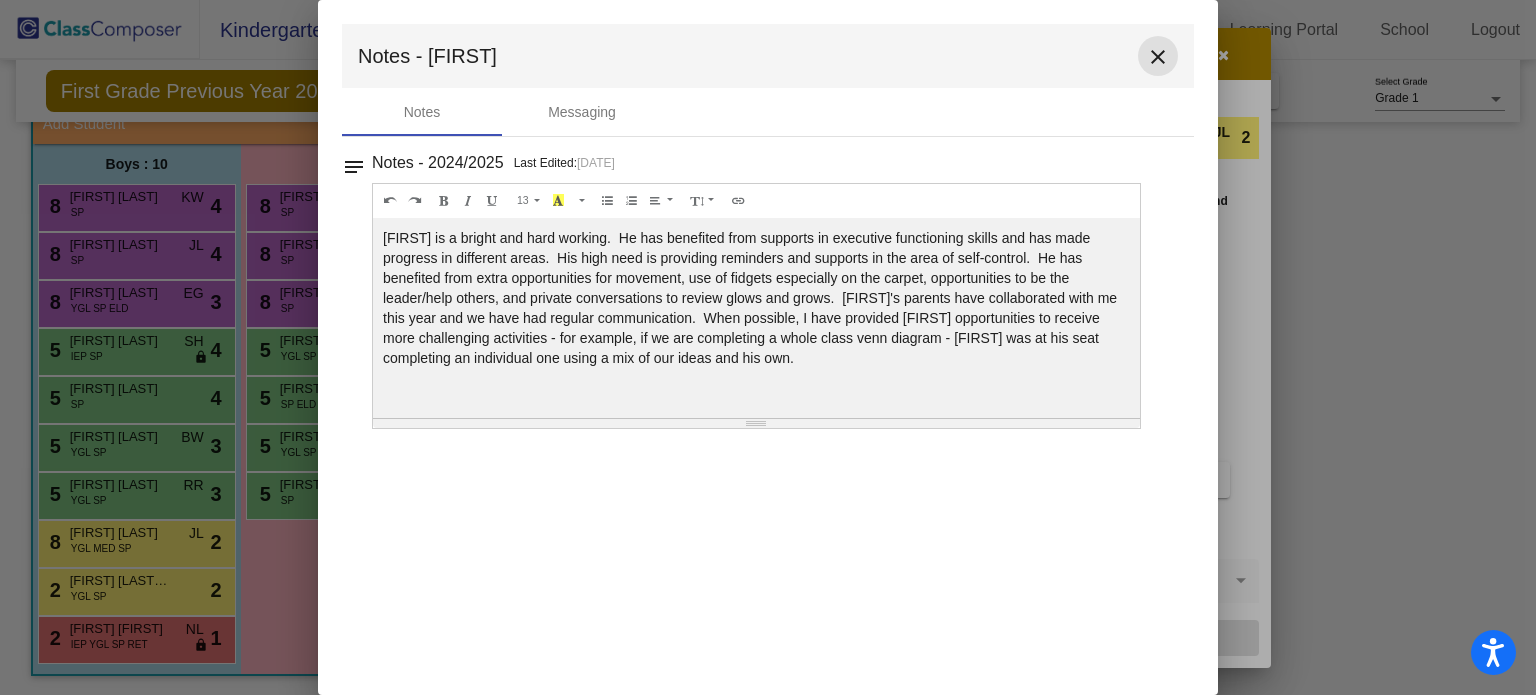 click on "close" at bounding box center (1158, 57) 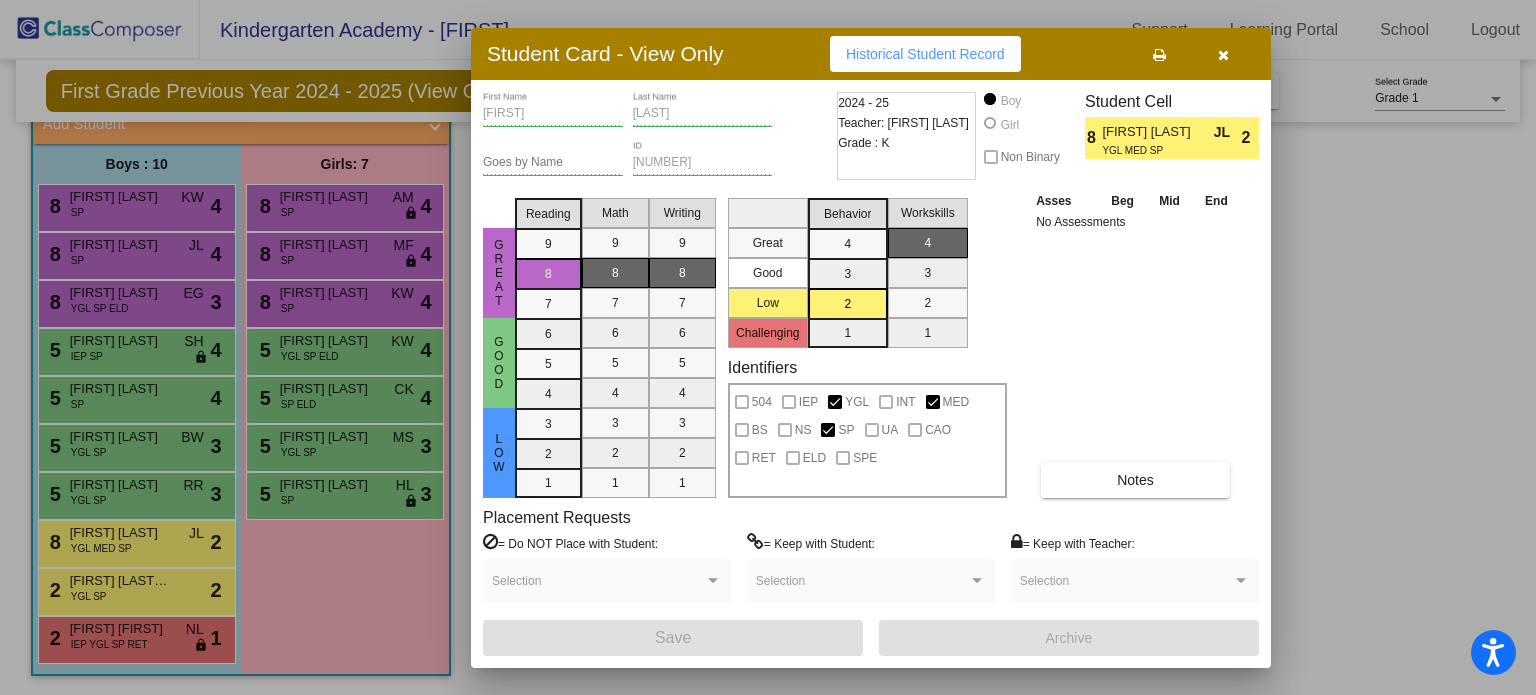 click at bounding box center (1223, 55) 